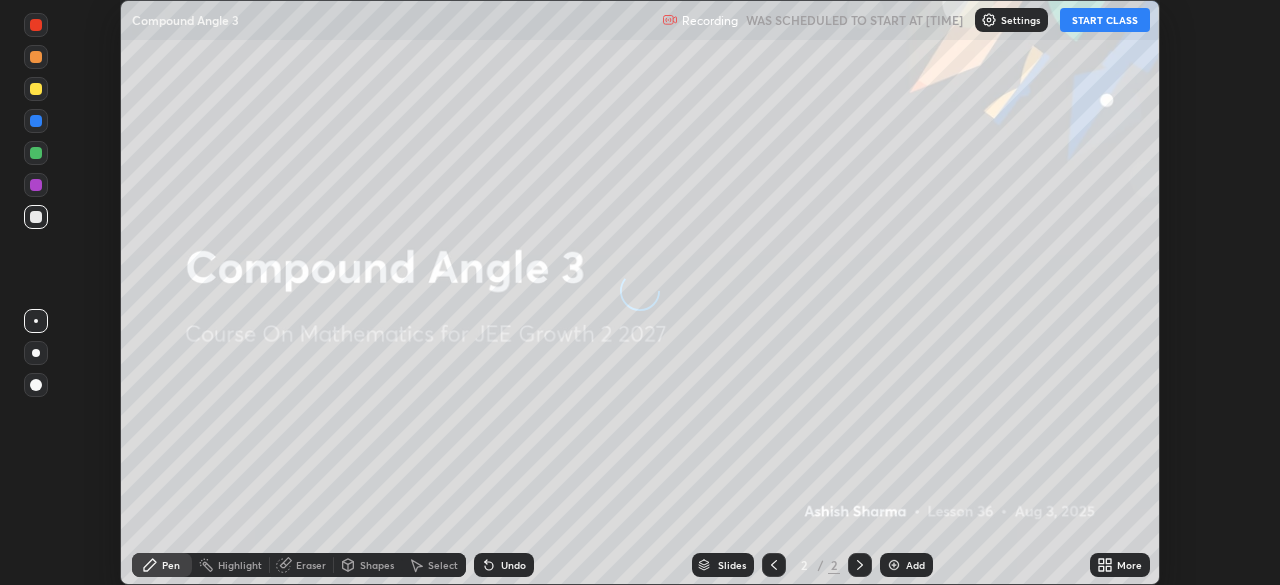 scroll, scrollTop: 0, scrollLeft: 0, axis: both 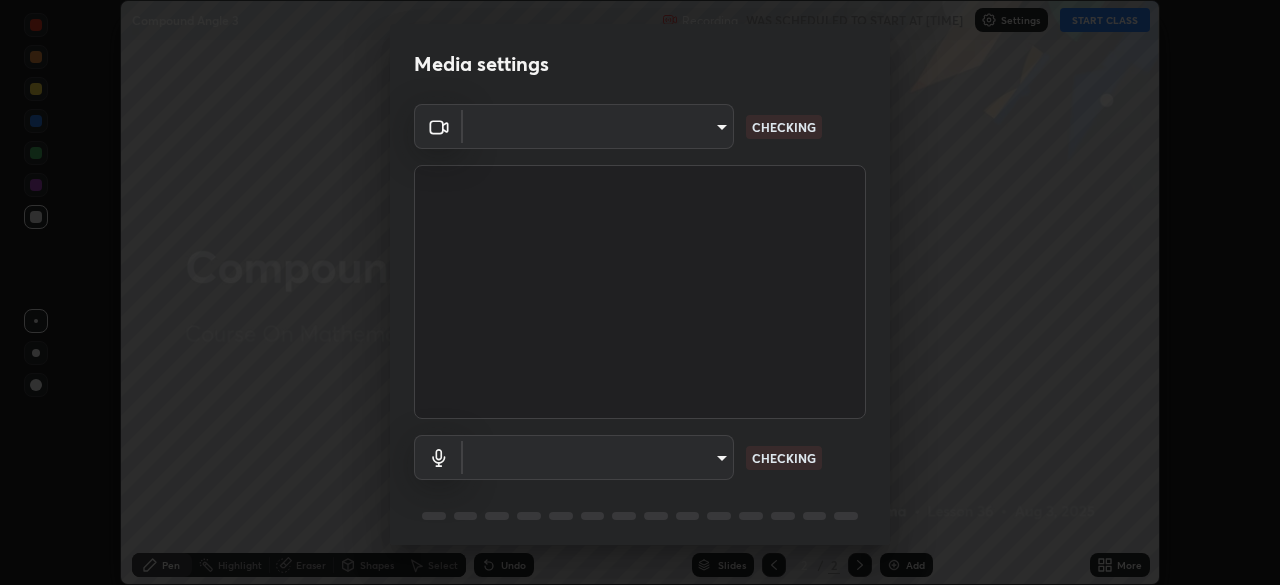 click on "Erase all Compound Angle 3 Recording WAS SCHEDULED TO START AT  [TIME] Settings START CLASS Setting up your live class Compound Angle 3 • L36 of Course On Mathematics for JEE Growth 2 2027 [FIRST] [LAST] Pen Highlight Eraser Shapes Select Undo Slides 2 / 2 Add More No doubts shared Encourage your learners to ask a doubt for better clarity Report an issue Reason for reporting Buffering Chat not working Audio - Video sync issue Educator video quality low ​ Attach an image Report Media settings ​ CHECKING ​ CHECKING 1 / 5 Next" at bounding box center [640, 292] 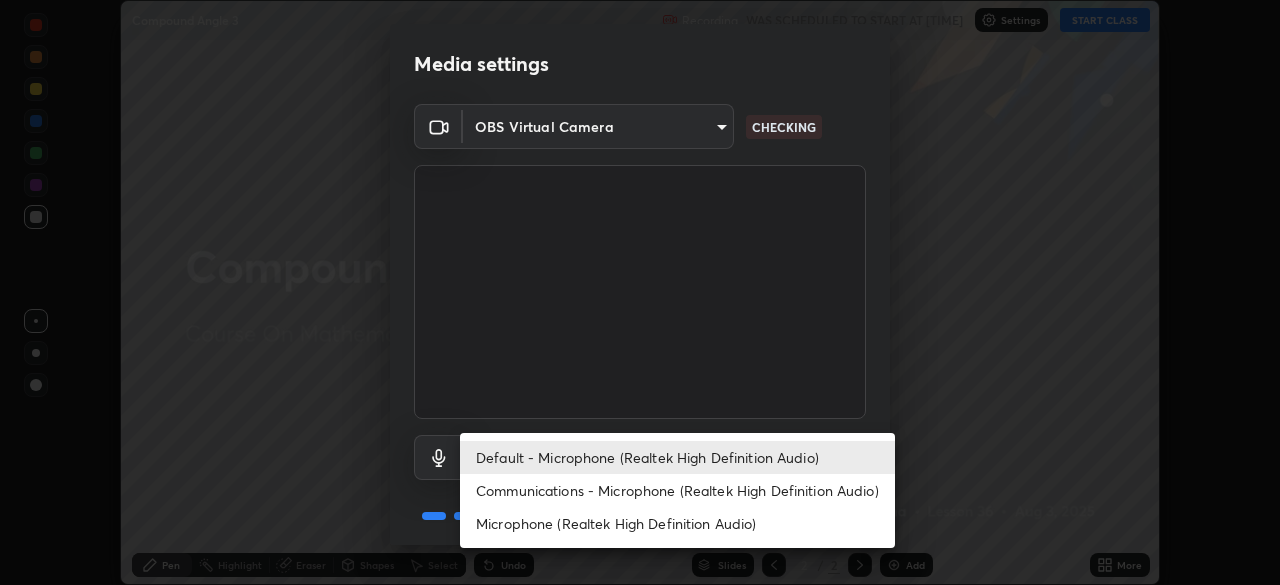 click on "Default - Microphone (Realtek High Definition Audio)" at bounding box center [677, 457] 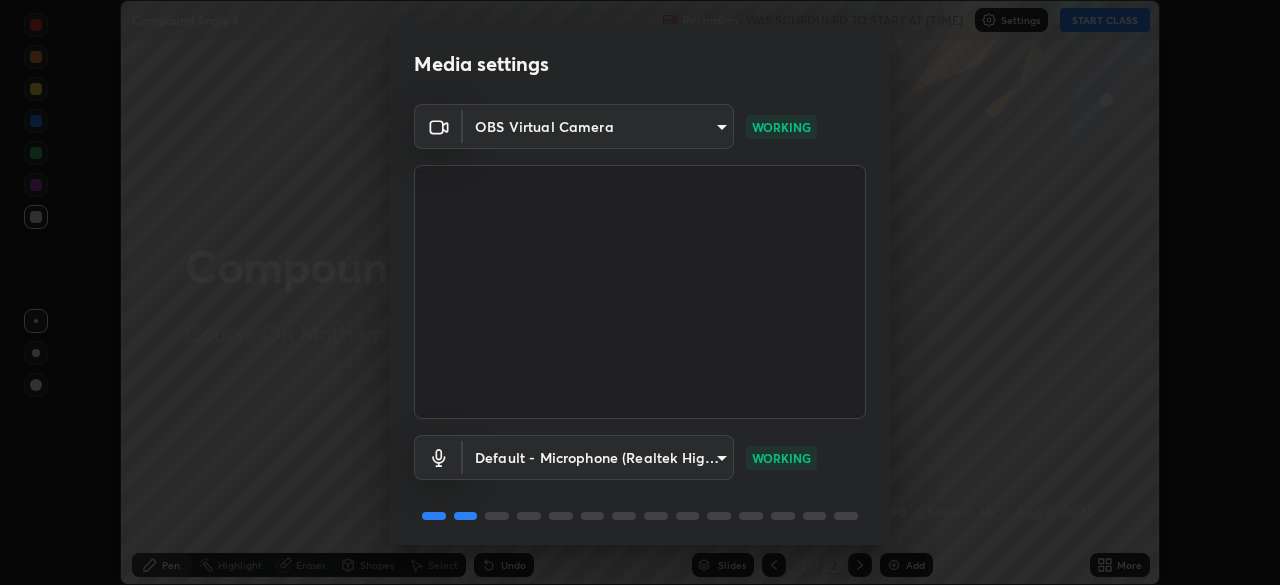 scroll, scrollTop: 71, scrollLeft: 0, axis: vertical 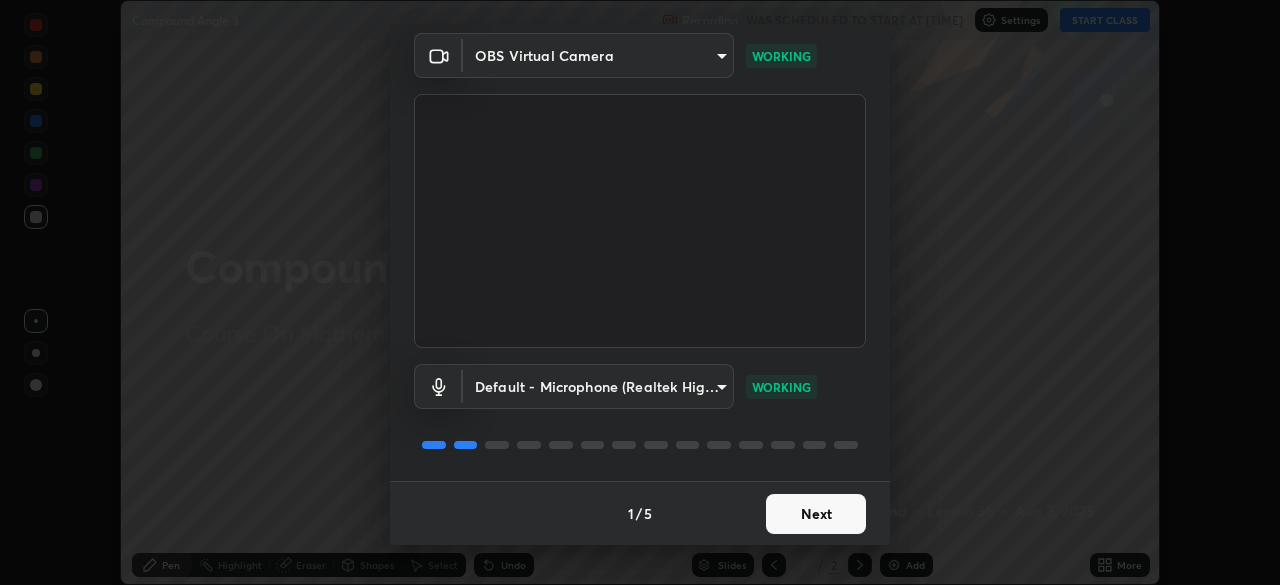 click on "Next" at bounding box center (816, 514) 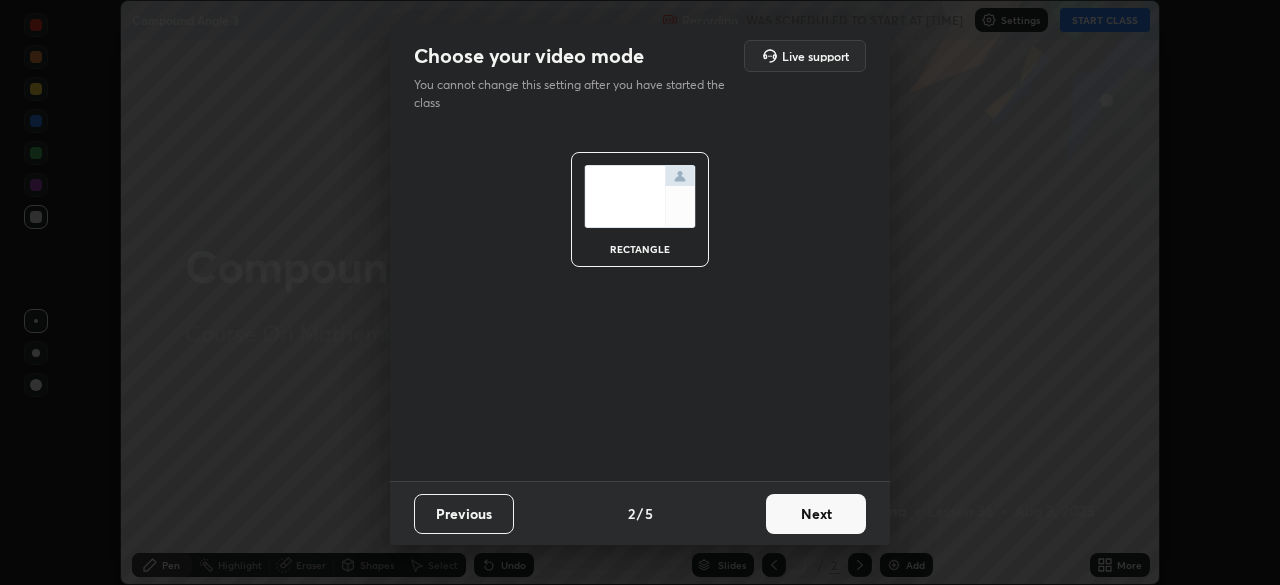 scroll, scrollTop: 0, scrollLeft: 0, axis: both 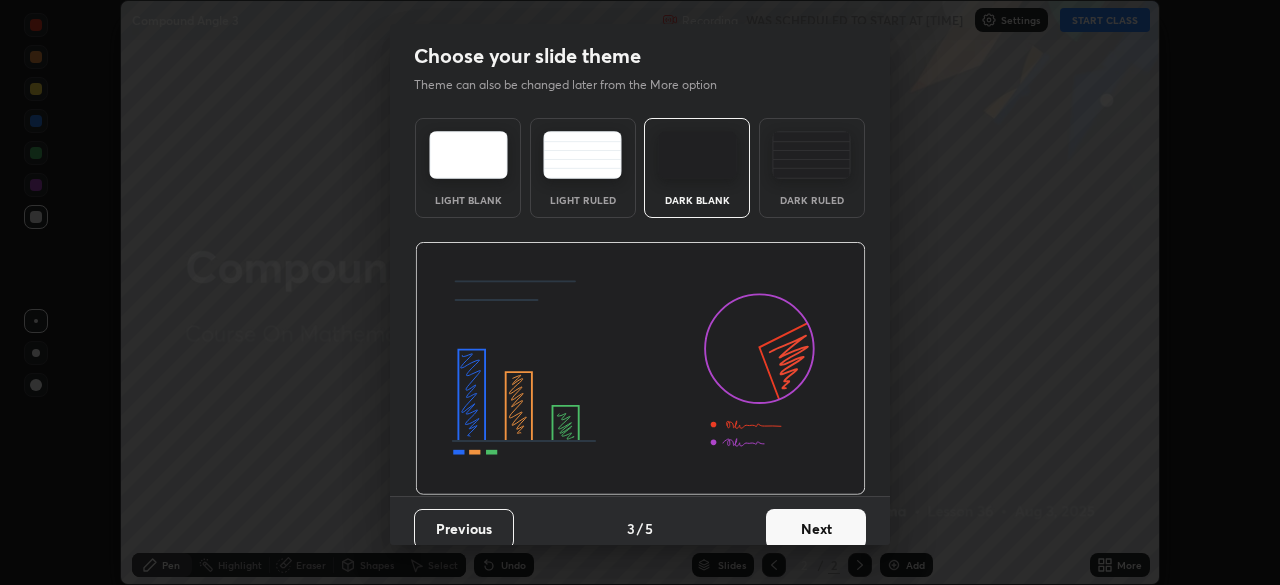click on "Next" at bounding box center [816, 529] 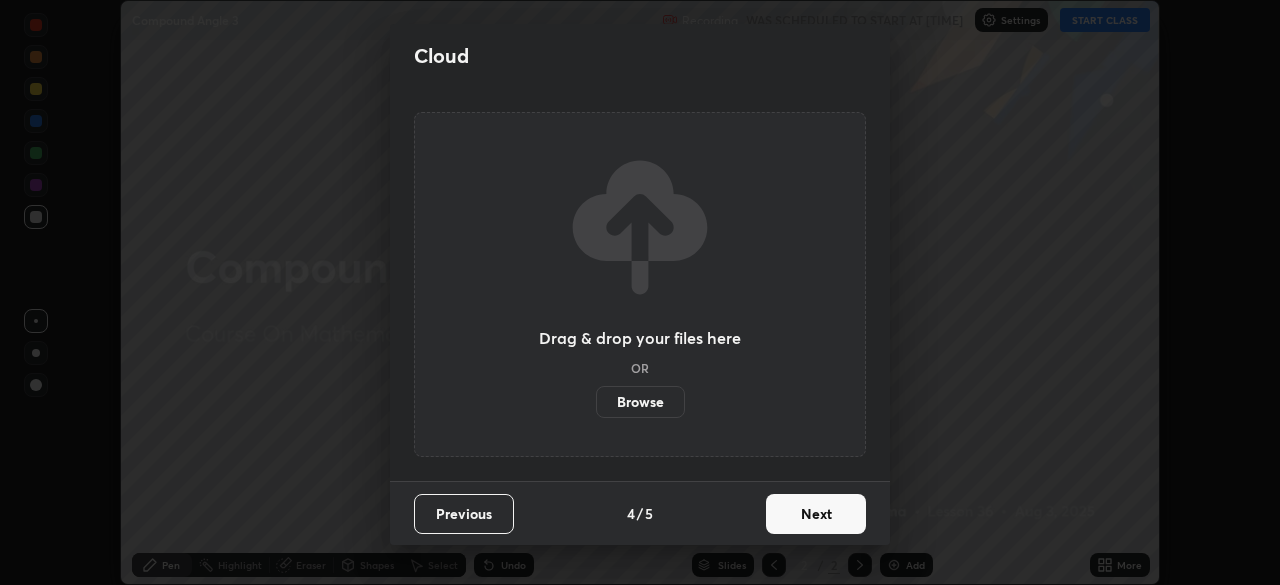 click on "Next" at bounding box center (816, 514) 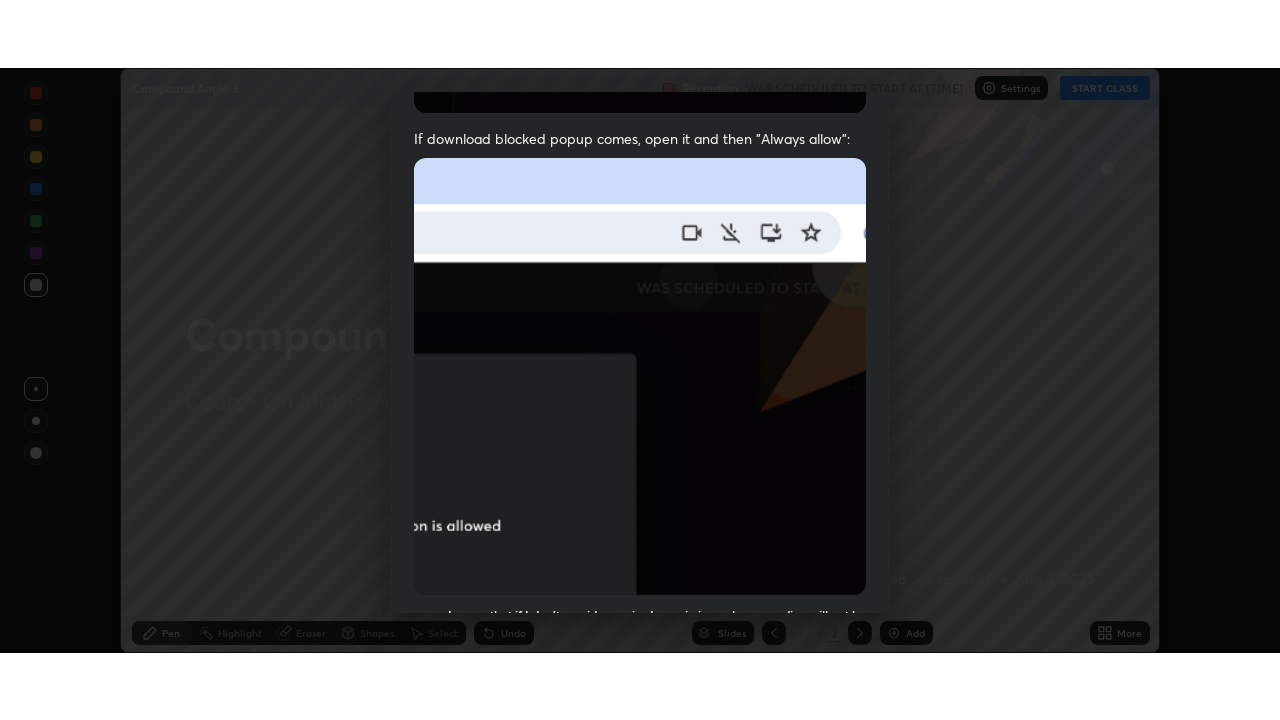 scroll, scrollTop: 479, scrollLeft: 0, axis: vertical 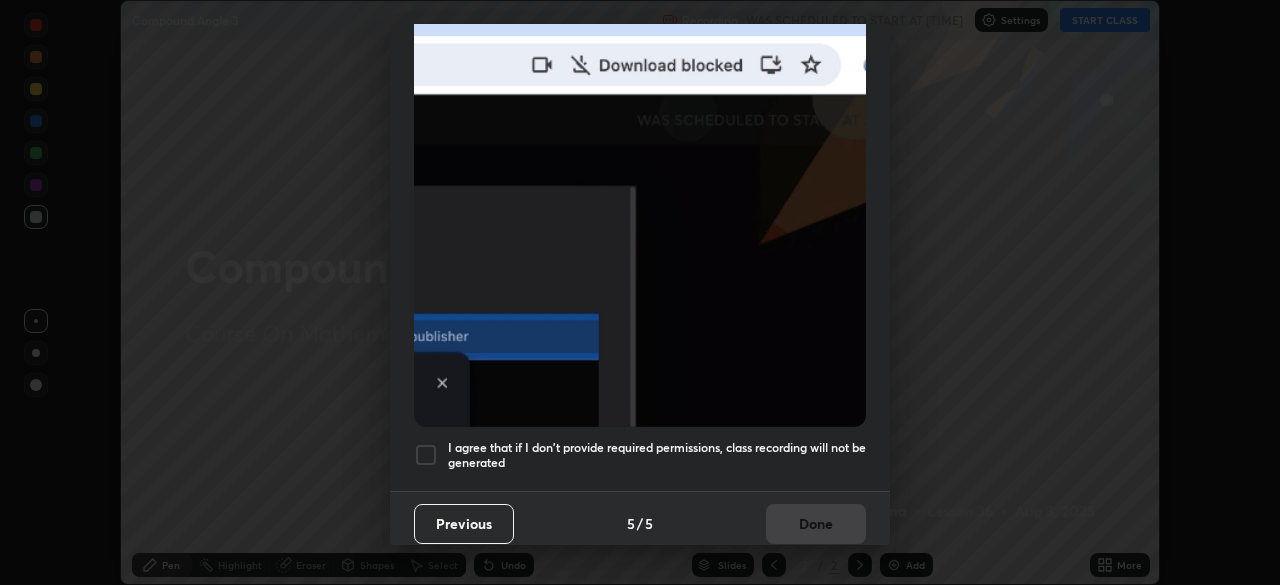 click at bounding box center [426, 455] 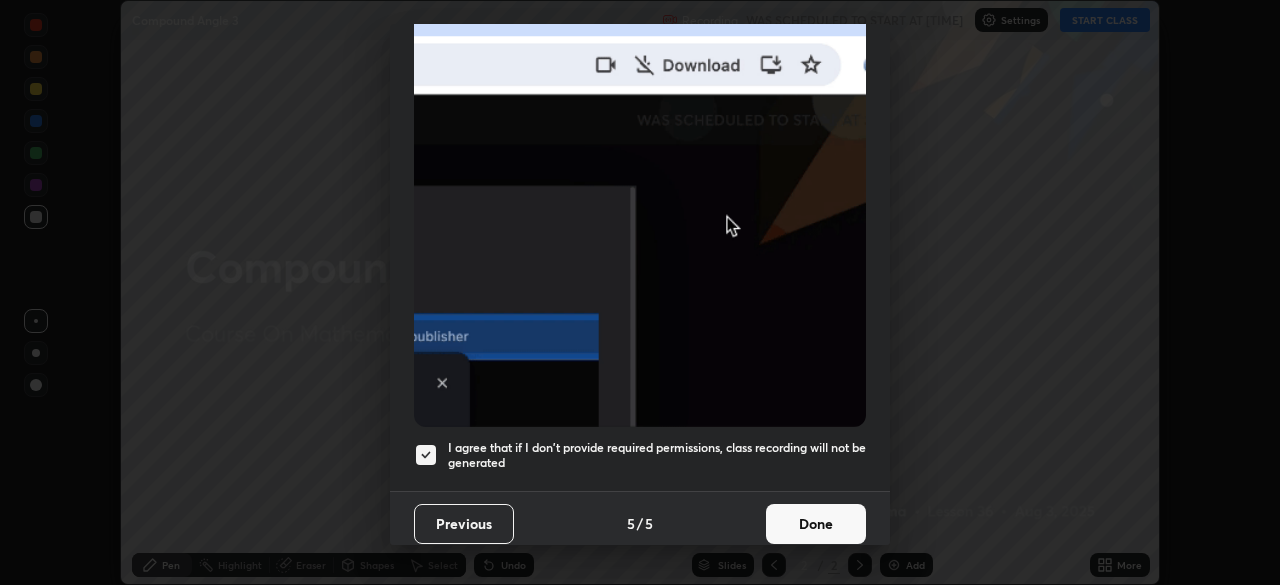 click on "Done" at bounding box center (816, 524) 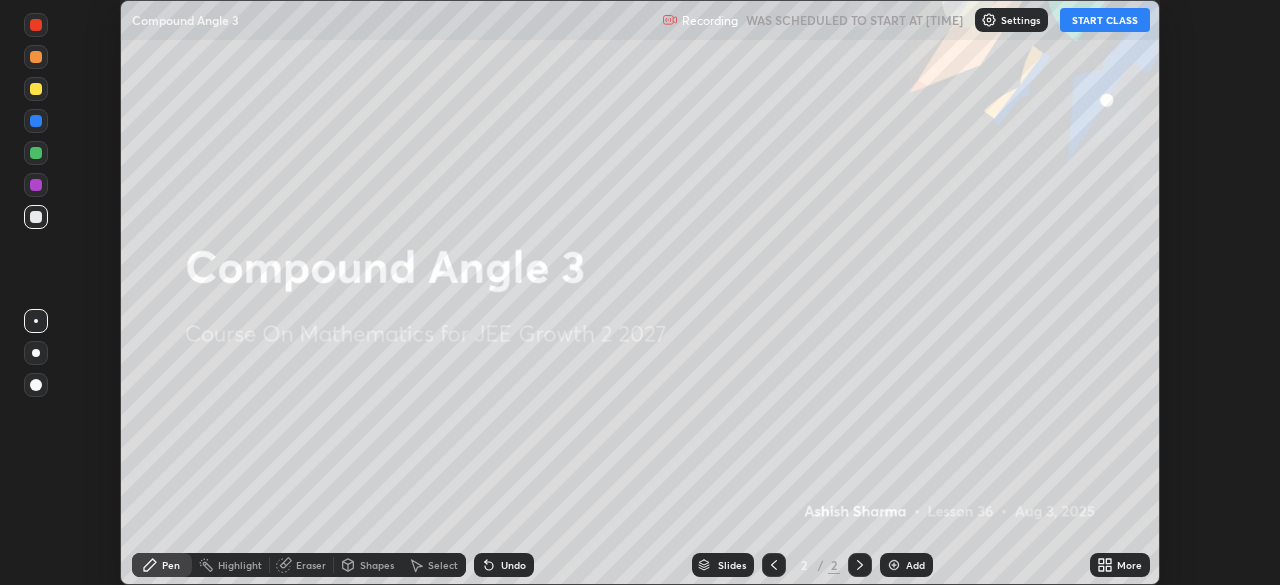 click on "START CLASS" at bounding box center (1105, 20) 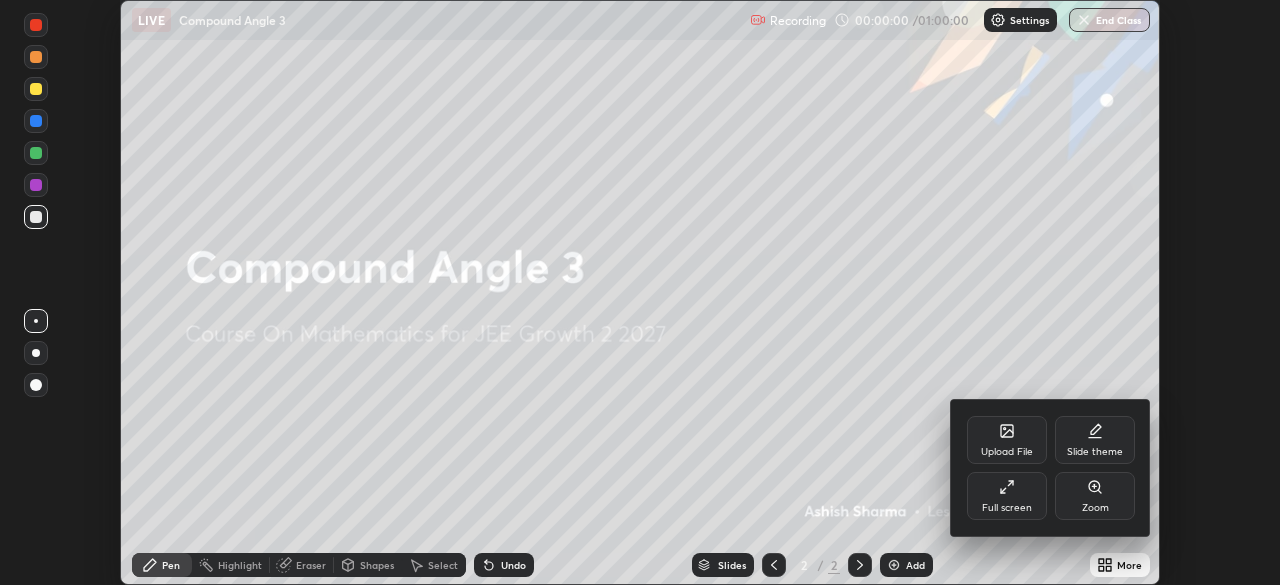 click on "Full screen" at bounding box center [1007, 496] 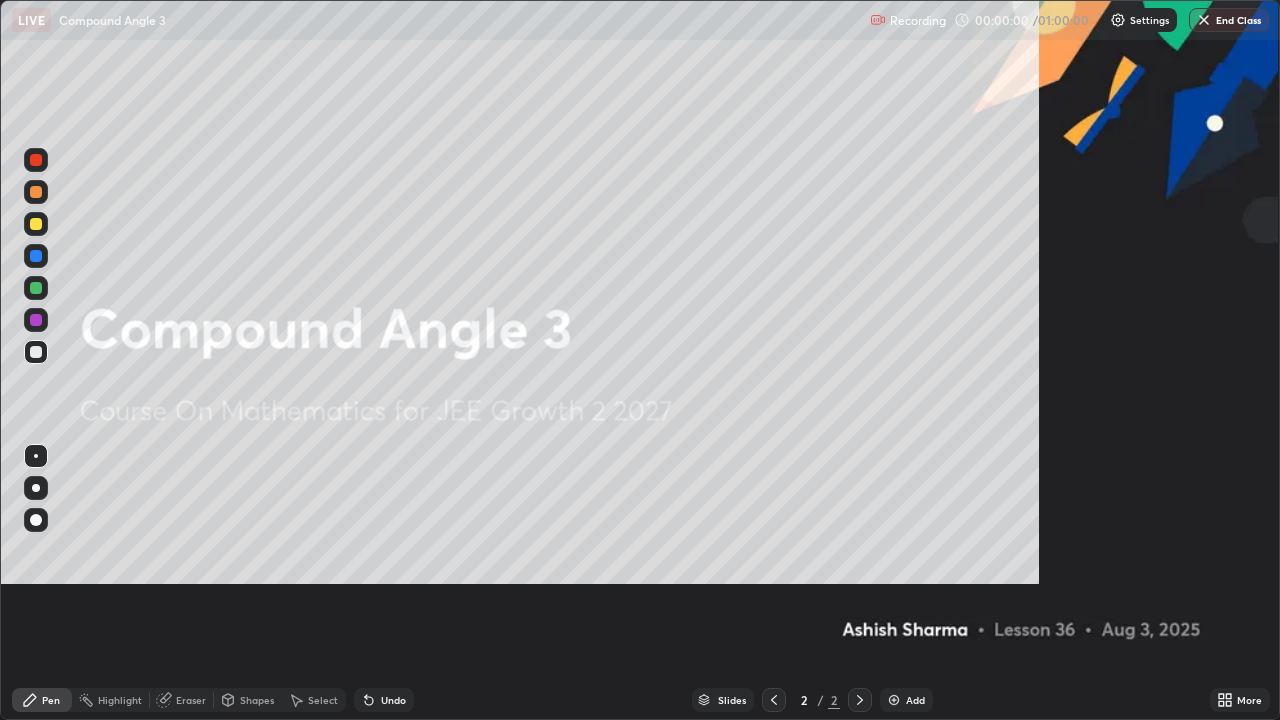 scroll, scrollTop: 99280, scrollLeft: 98720, axis: both 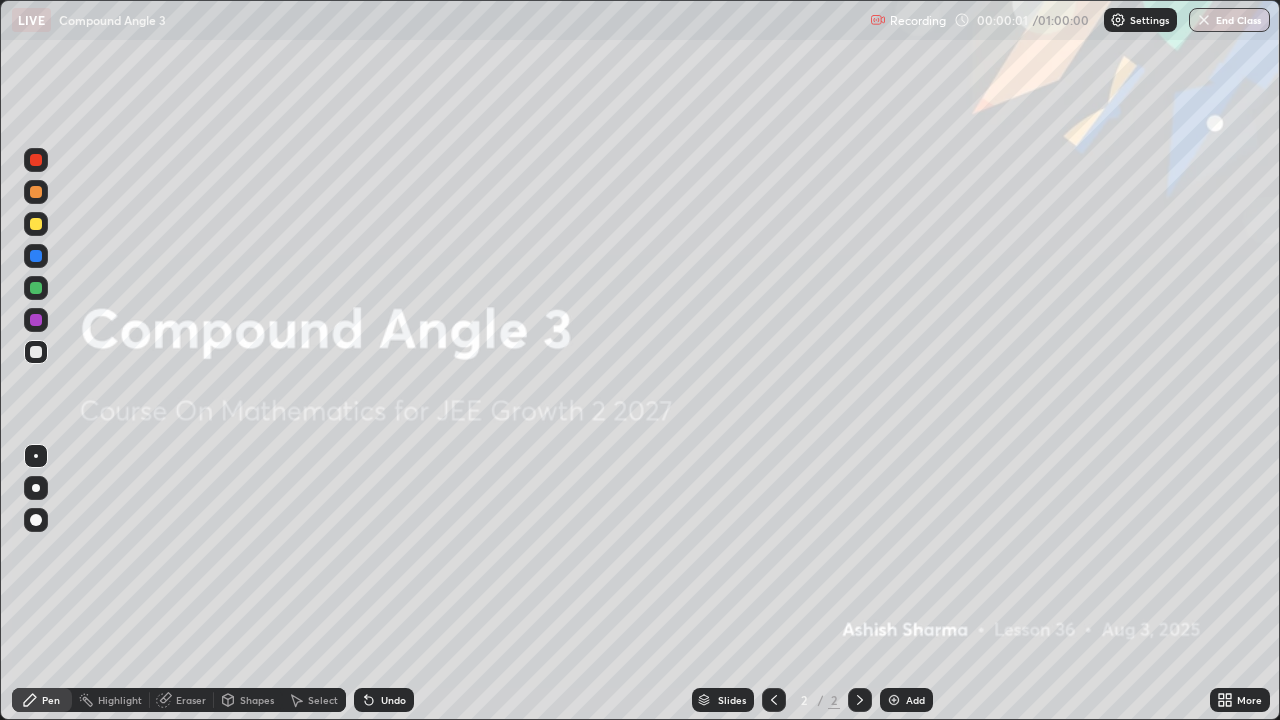 click on "Add" at bounding box center (906, 700) 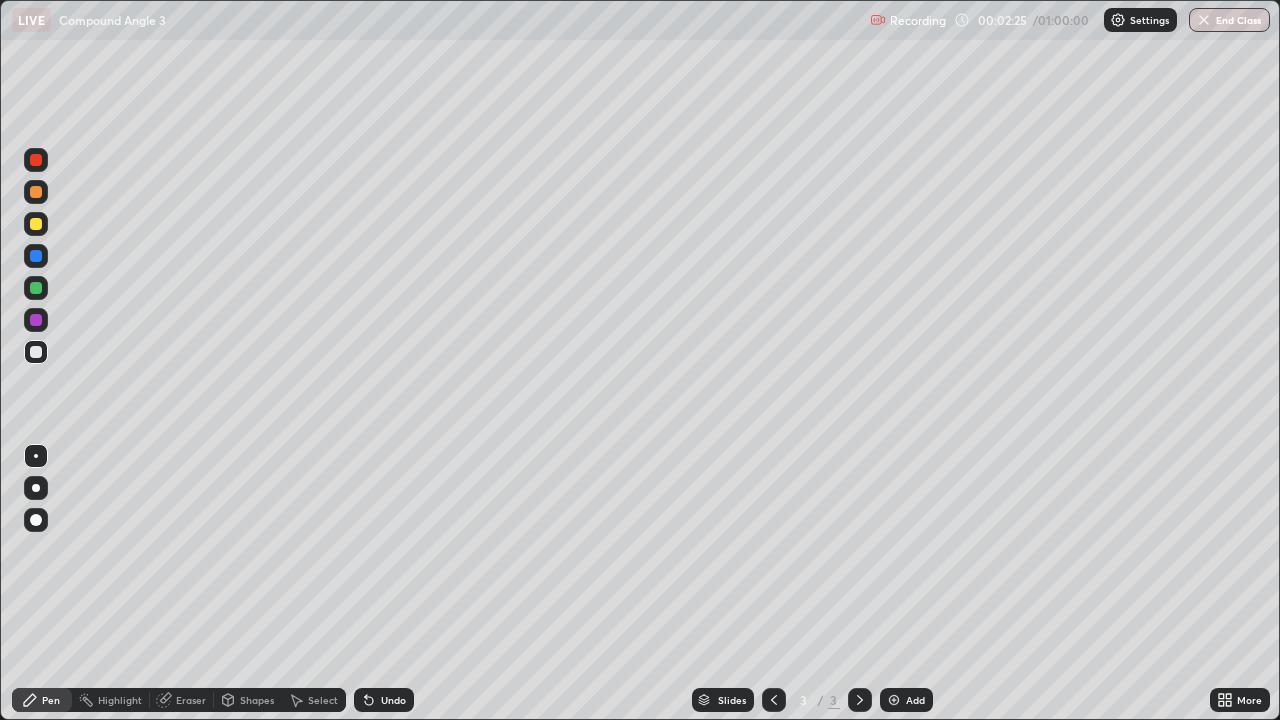 click on "Eraser" at bounding box center [191, 700] 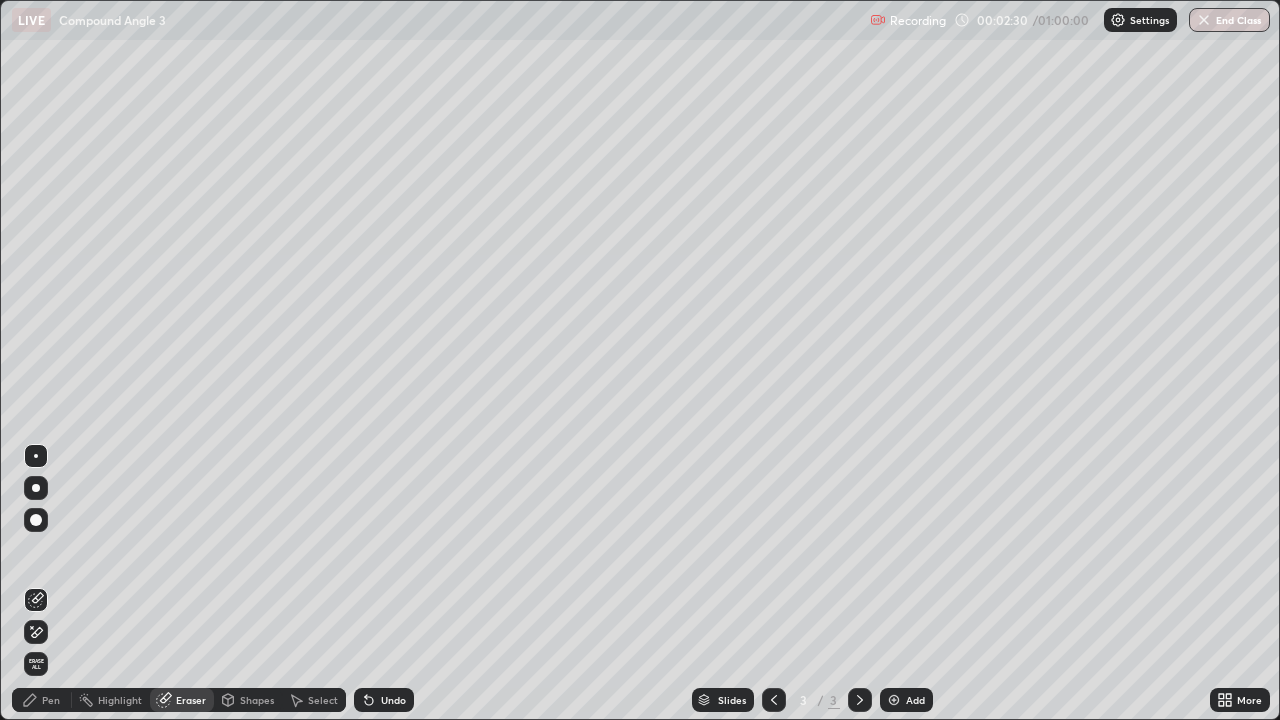 click on "Pen" at bounding box center (42, 700) 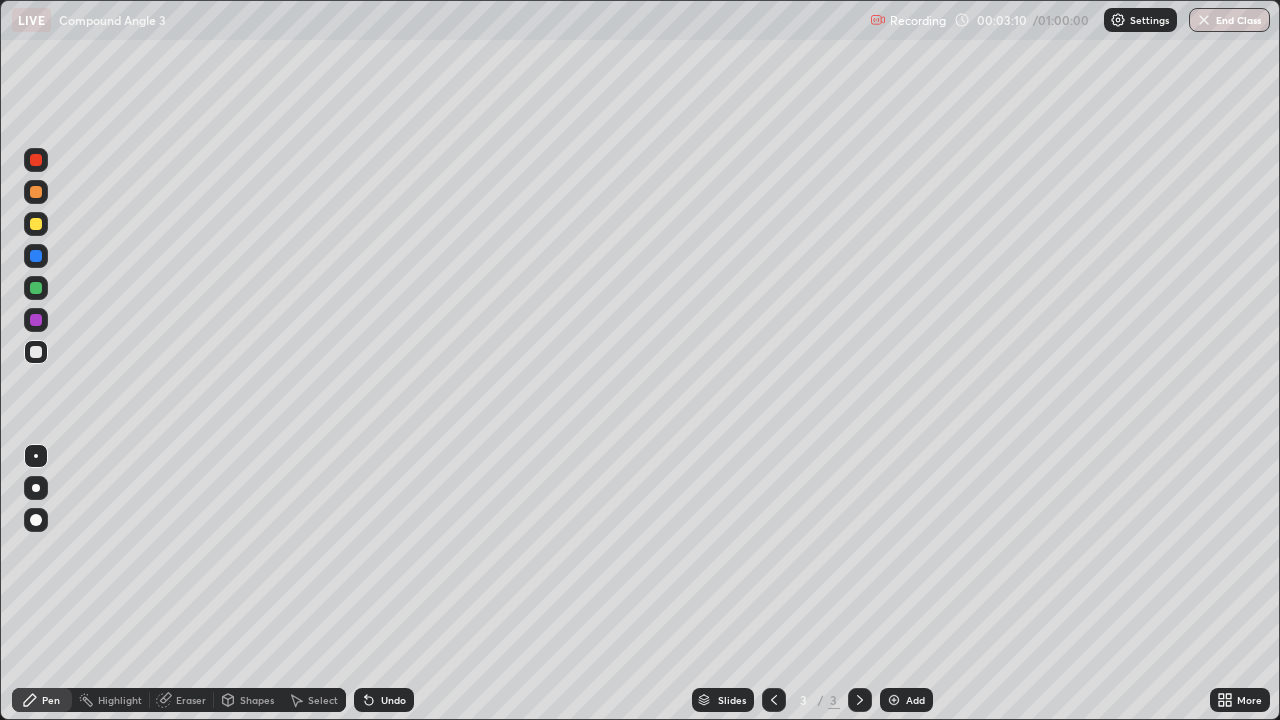 click on "Eraser" at bounding box center [191, 700] 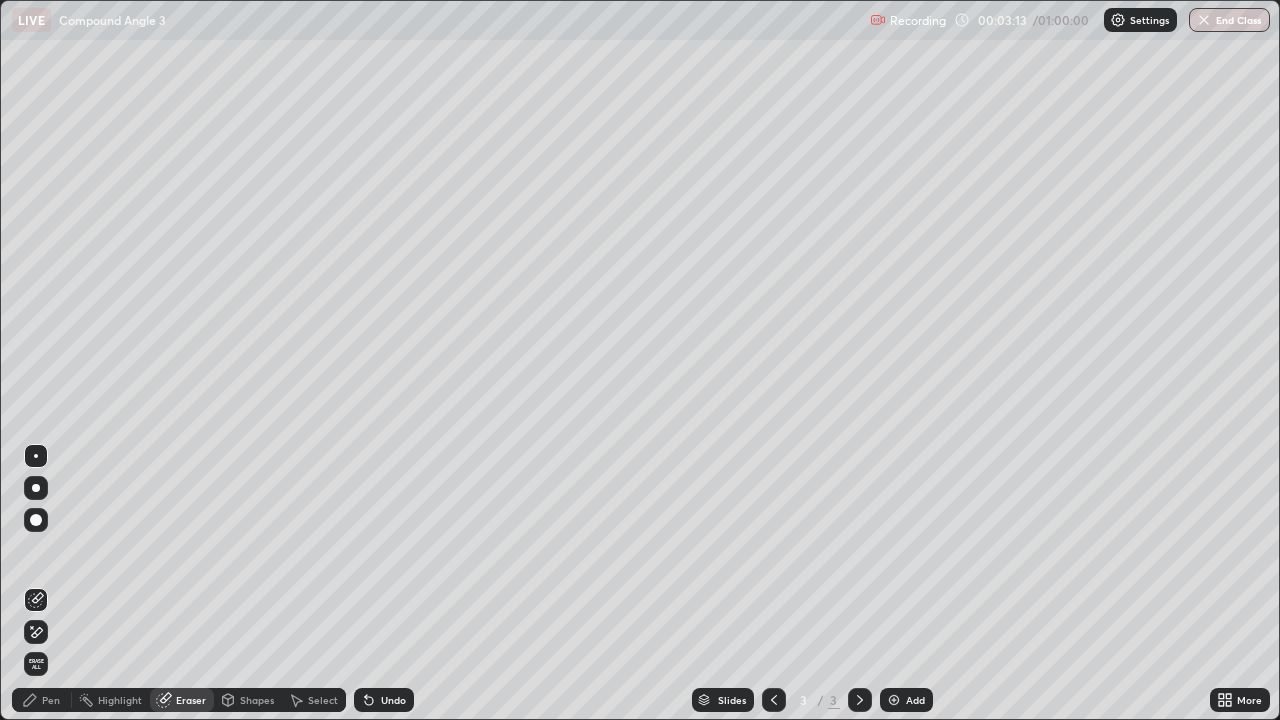 click on "Pen" at bounding box center [51, 700] 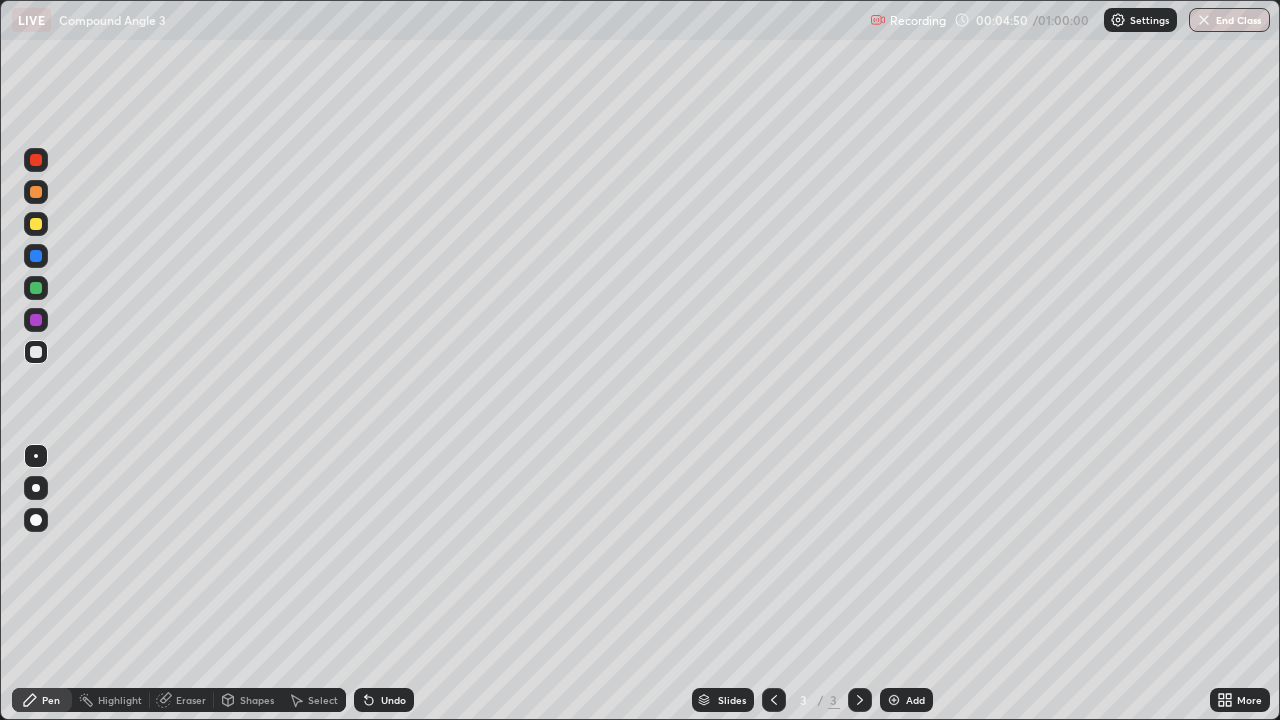 click on "Eraser" at bounding box center [182, 700] 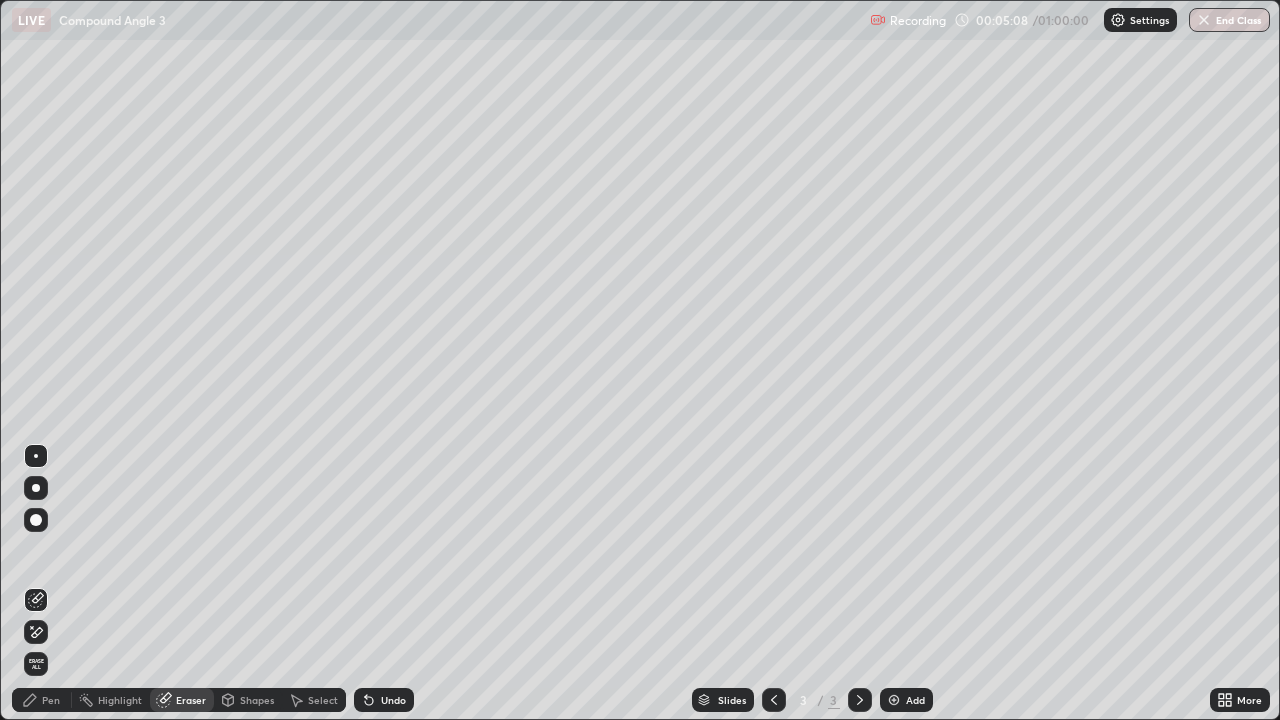 click on "Pen" at bounding box center [42, 700] 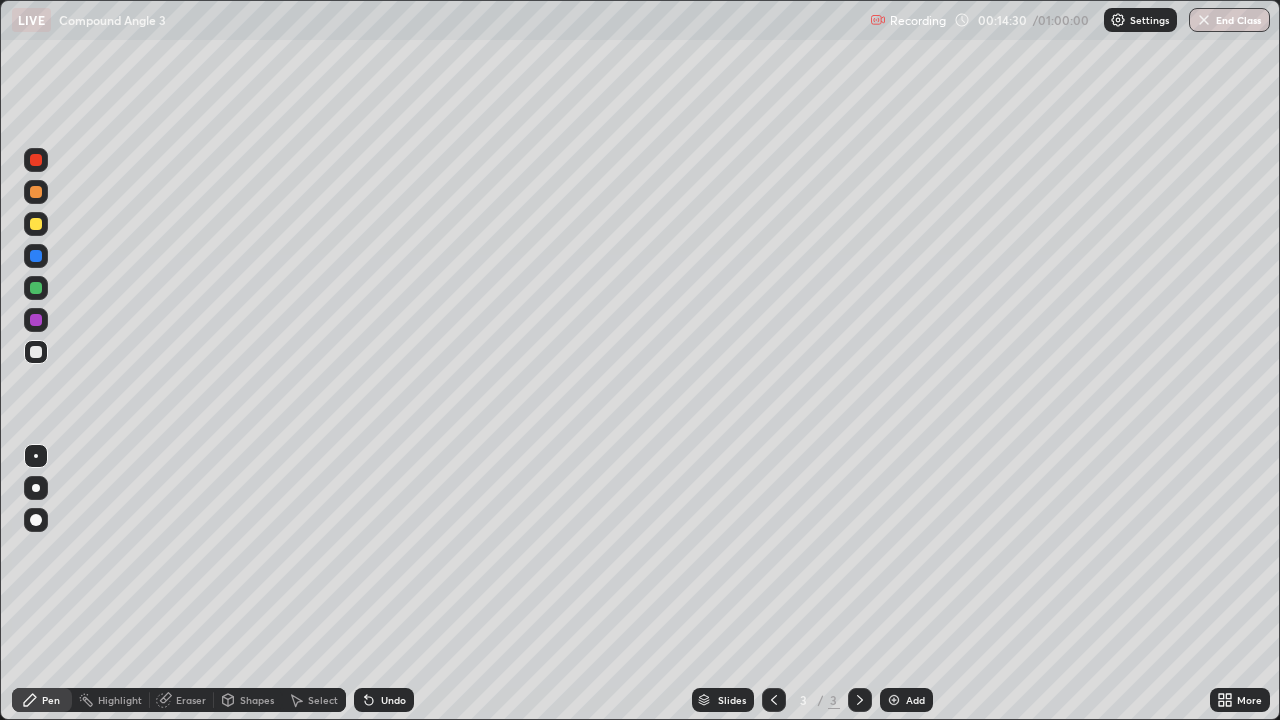 click on "Add" at bounding box center (915, 700) 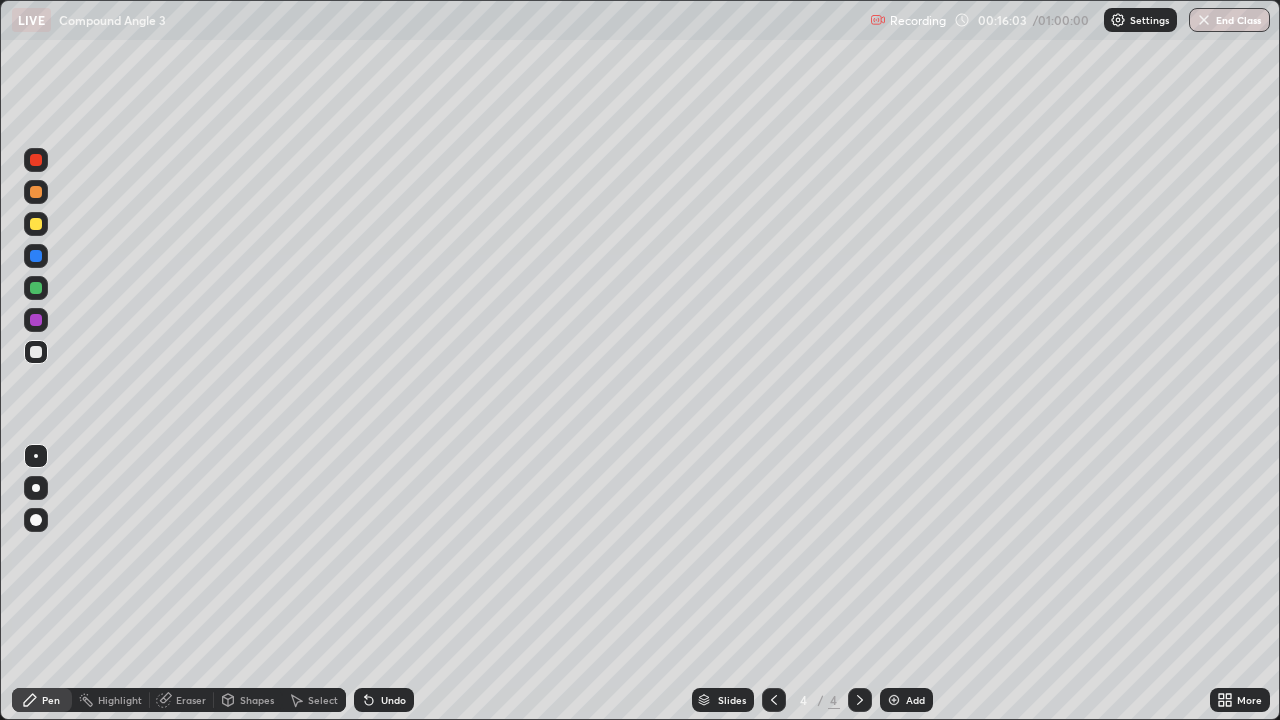 click on "Undo" at bounding box center (384, 700) 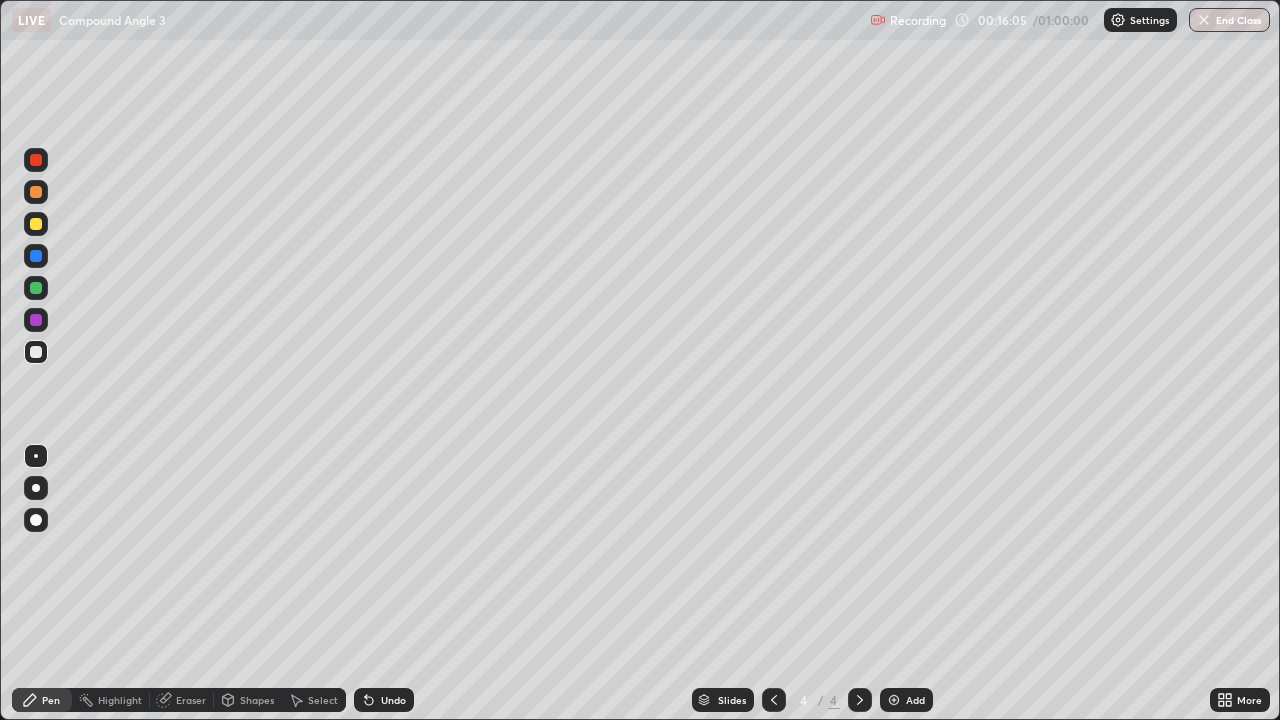 click on "Undo" at bounding box center [393, 700] 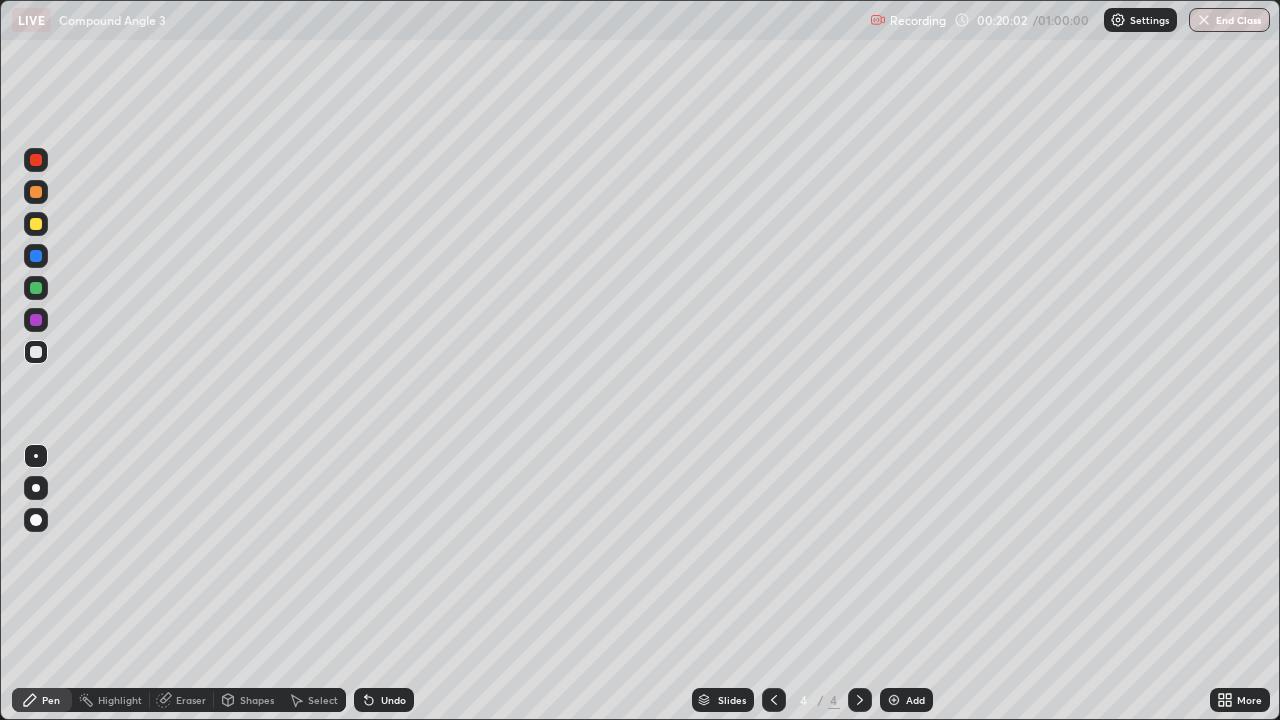 click on "Undo" at bounding box center [393, 700] 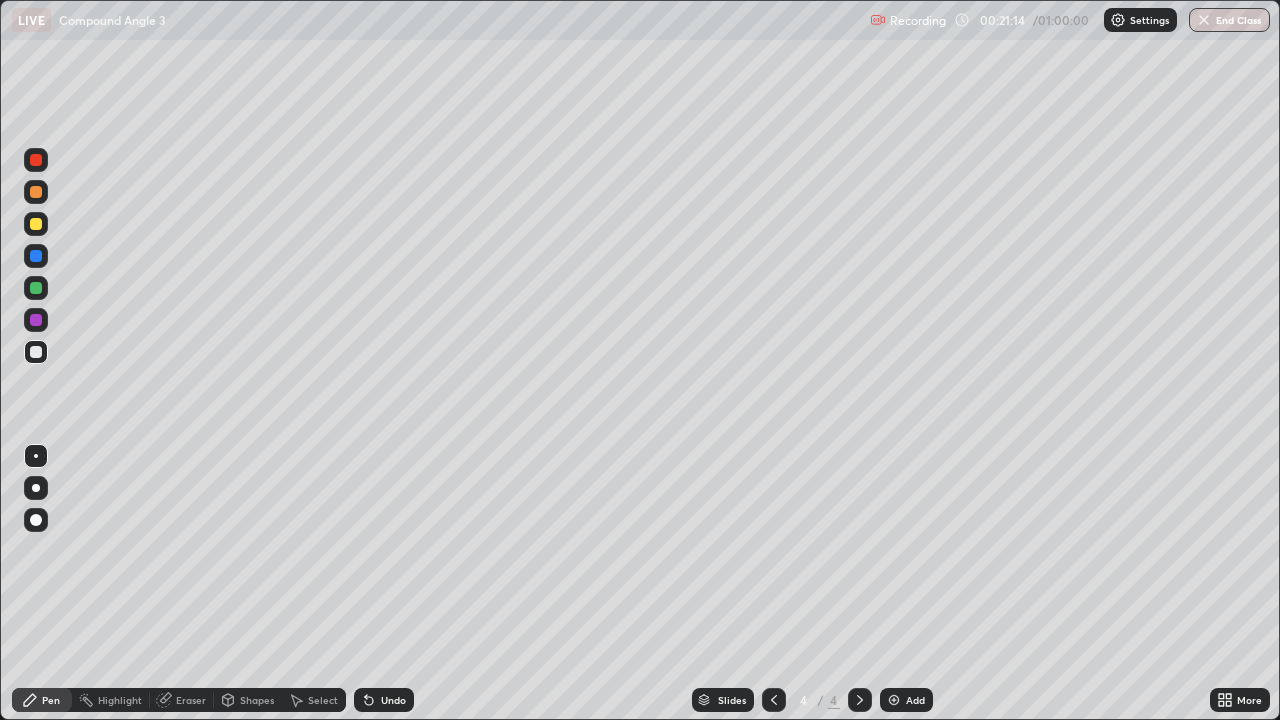 click on "Undo" at bounding box center [384, 700] 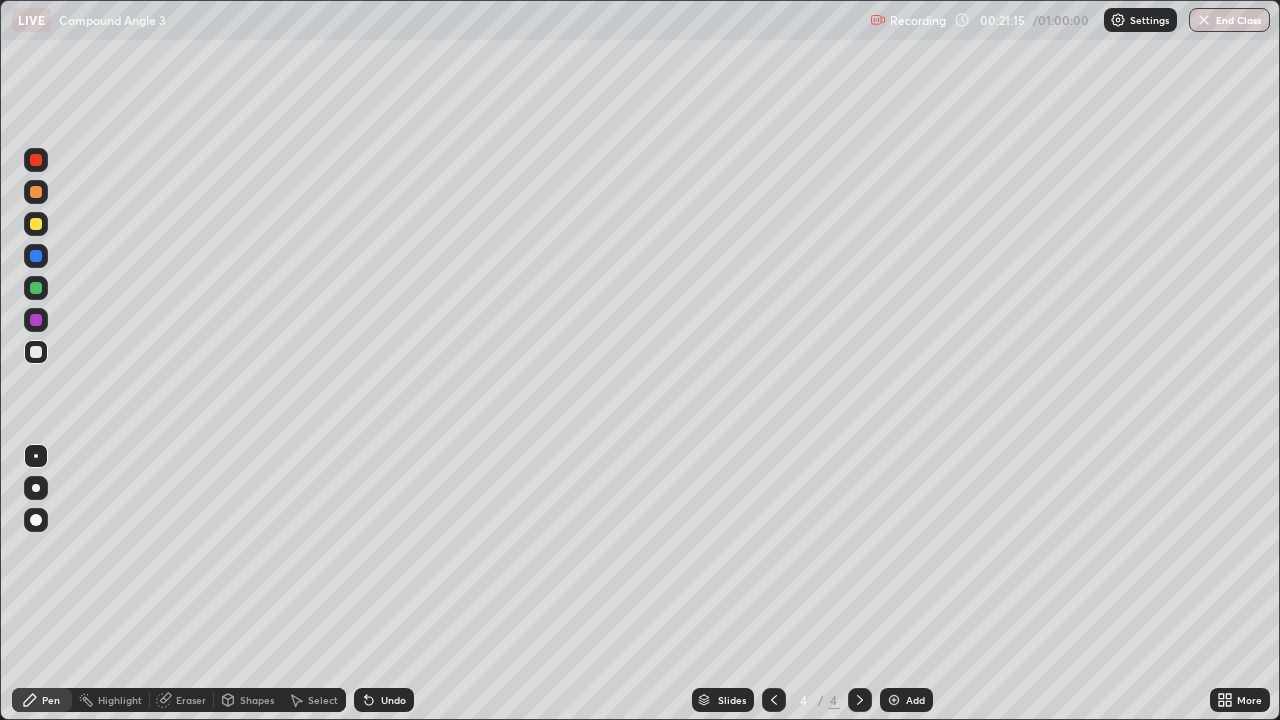 click on "Undo" at bounding box center (384, 700) 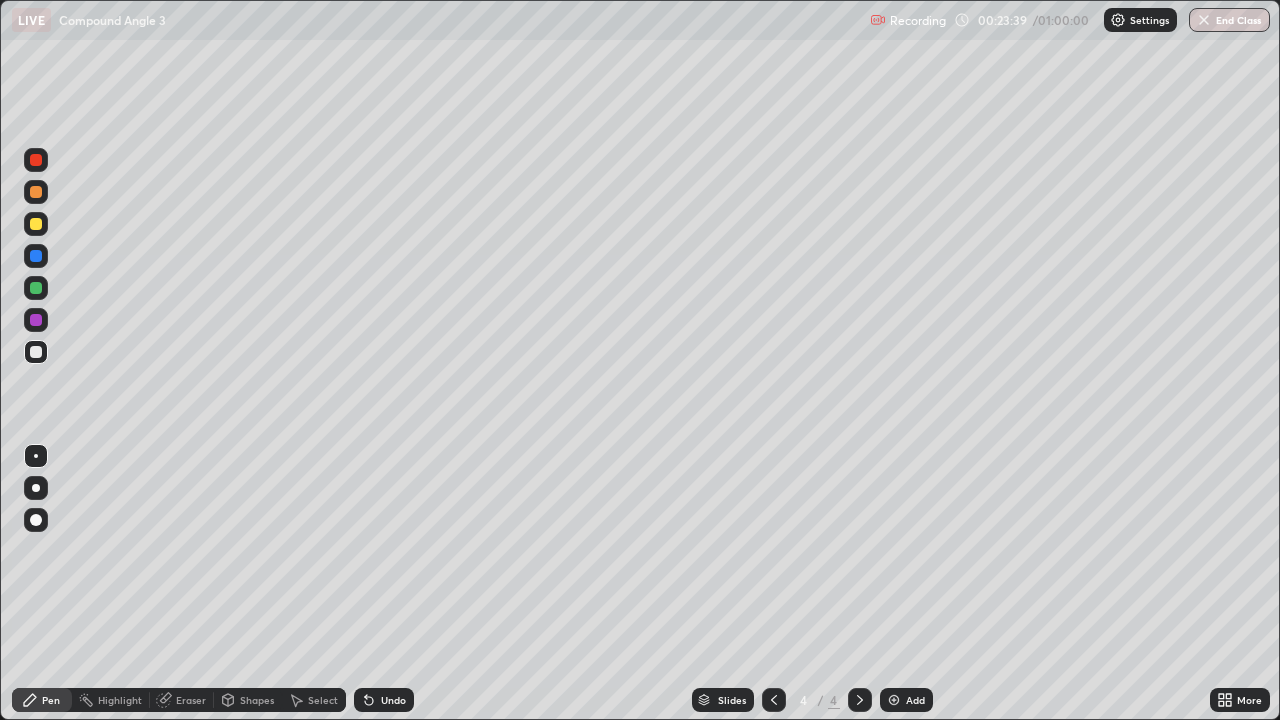 click on "Select" at bounding box center (323, 700) 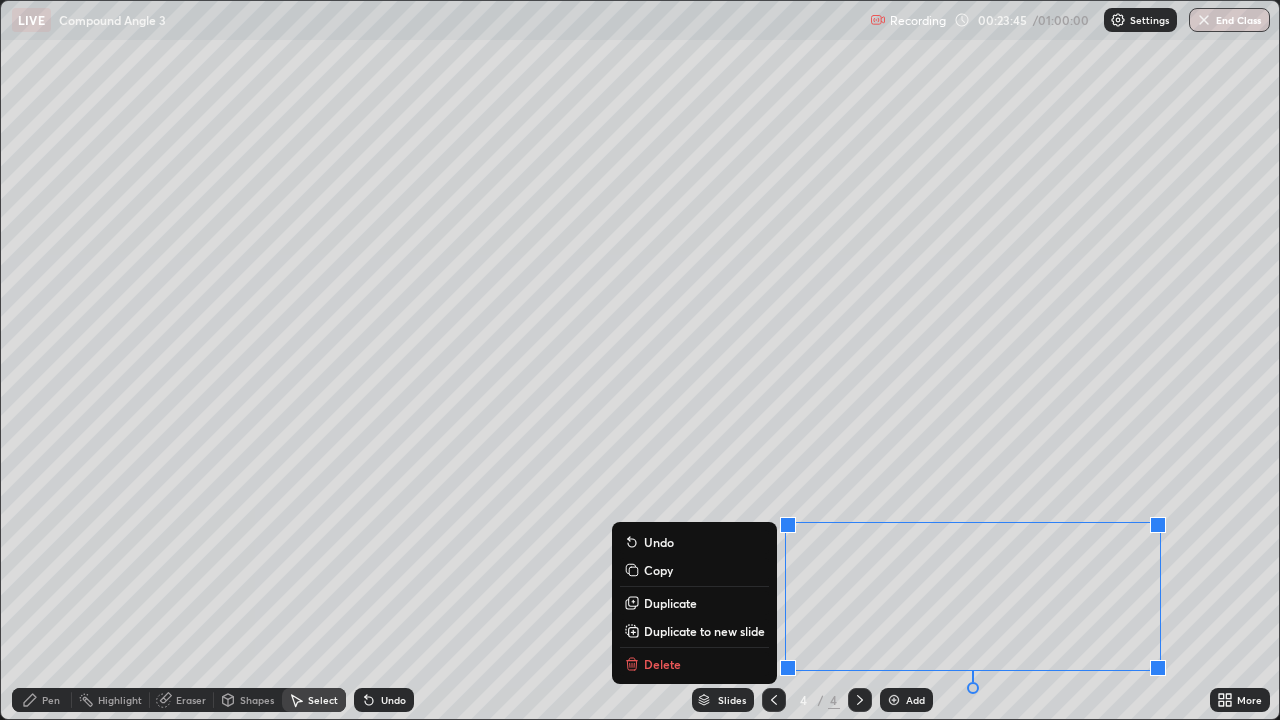 click on "Copy" at bounding box center [658, 570] 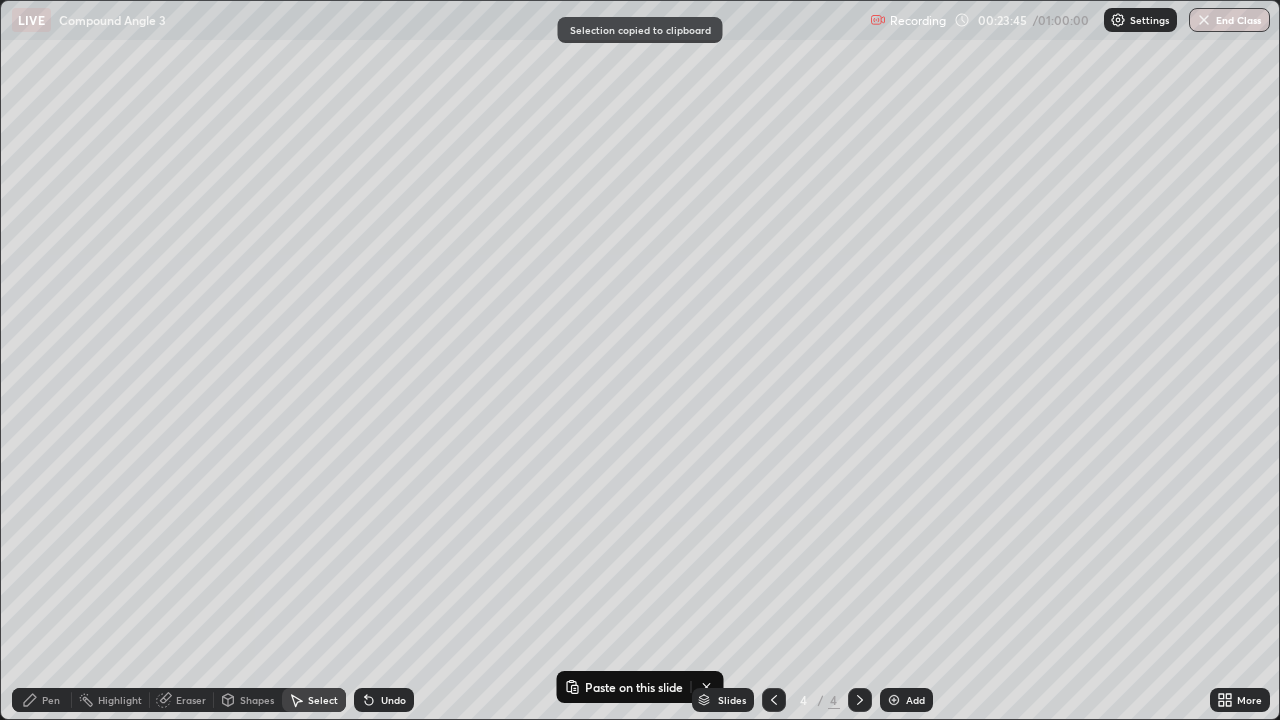 click on "Add" at bounding box center [915, 700] 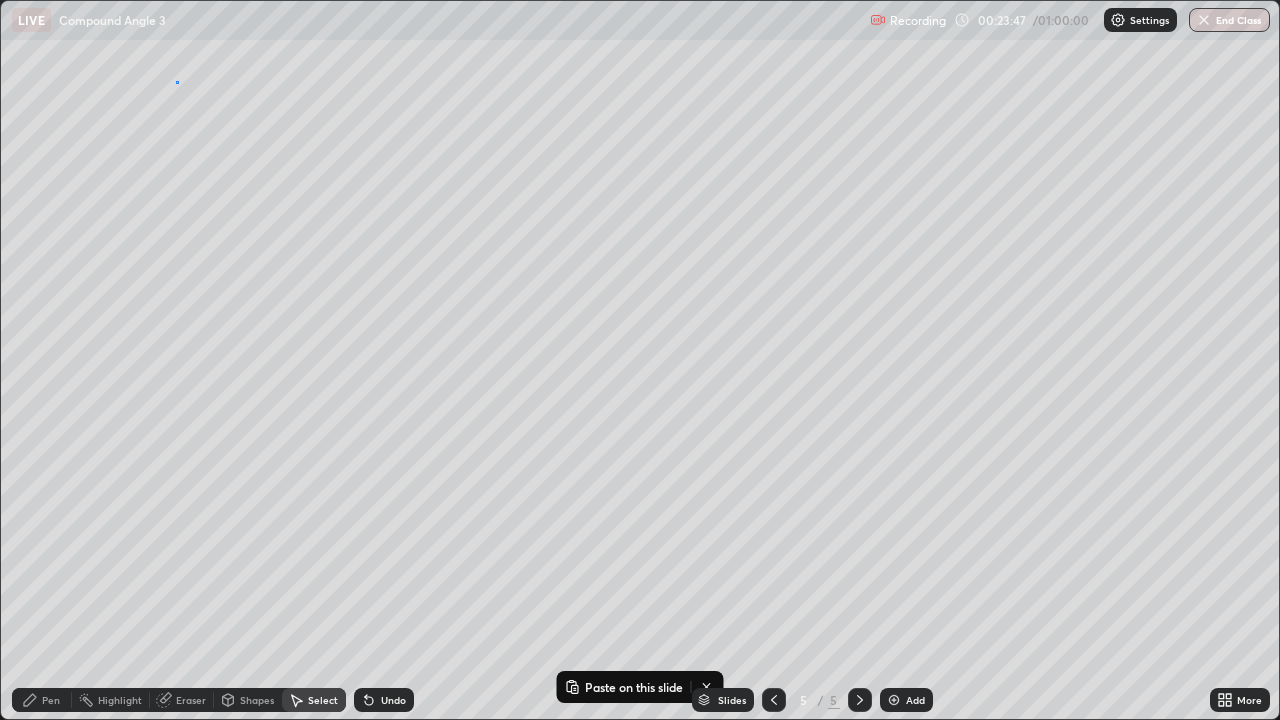click on "0 ° Undo Copy Paste here Duplicate Duplicate to new slide Delete" at bounding box center (640, 360) 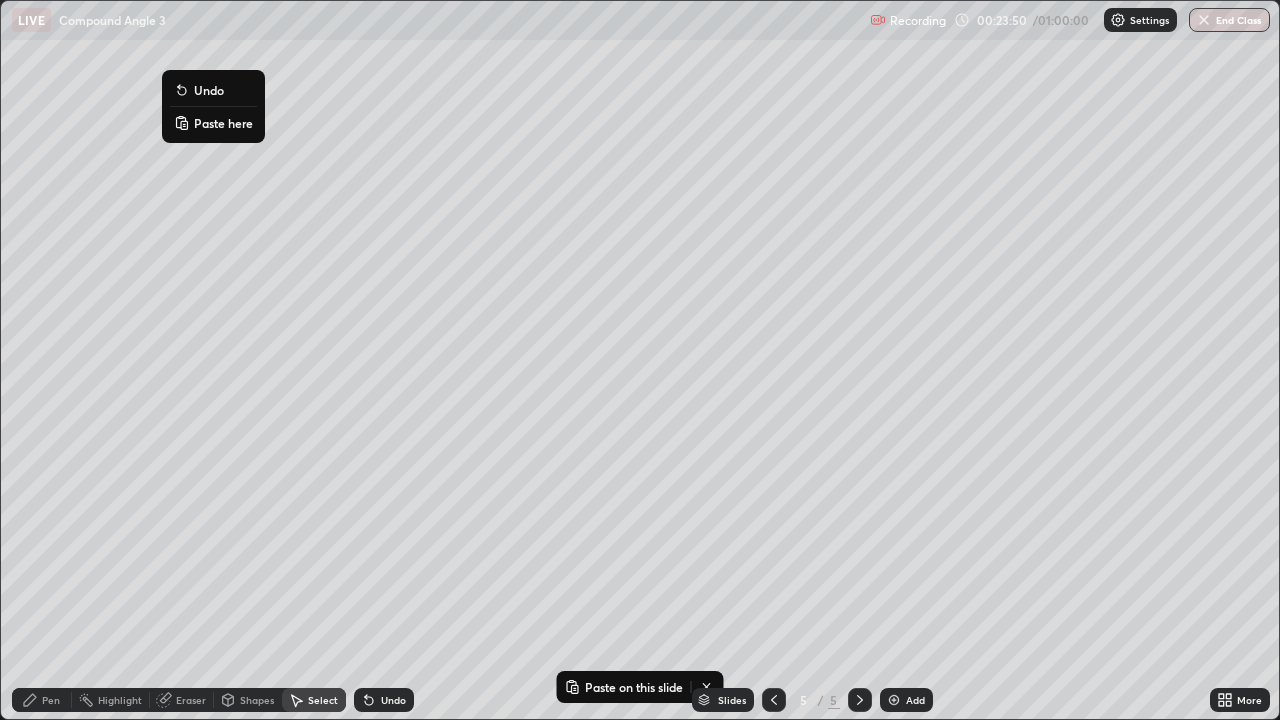click on "Paste here" at bounding box center [223, 123] 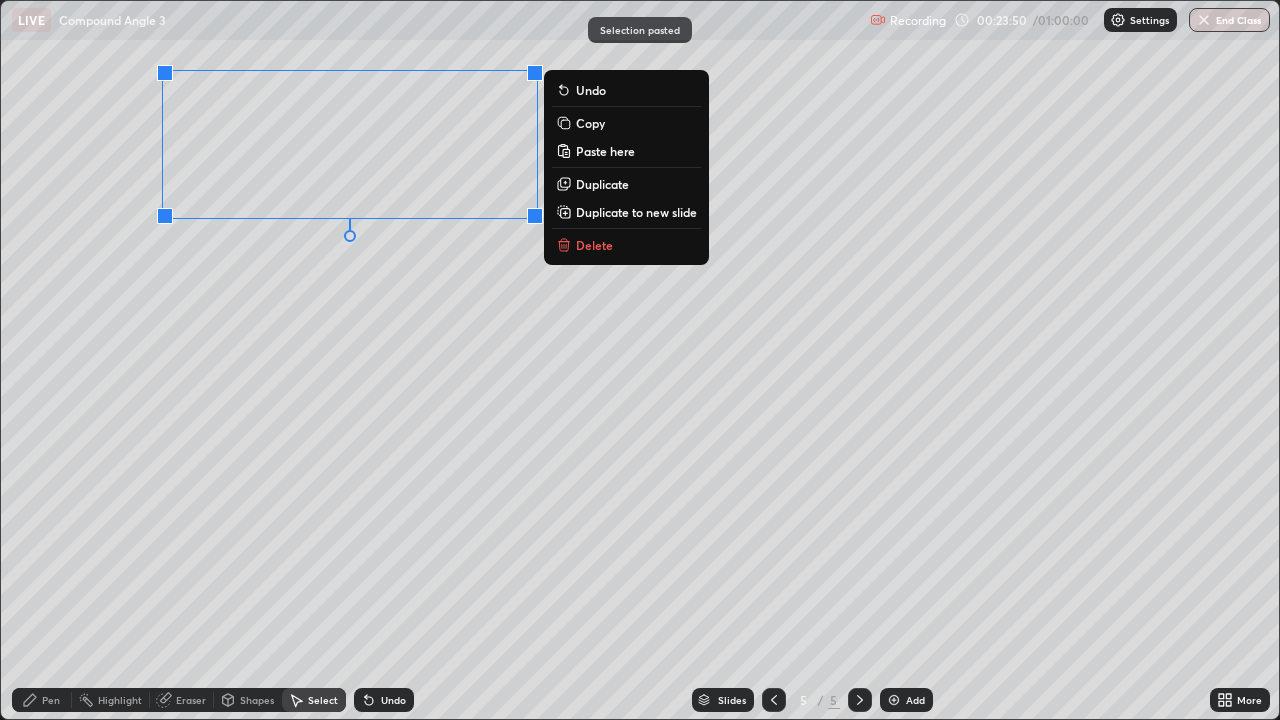 click on "0 ° Undo Copy Paste here Duplicate Duplicate to new slide Delete" at bounding box center (640, 360) 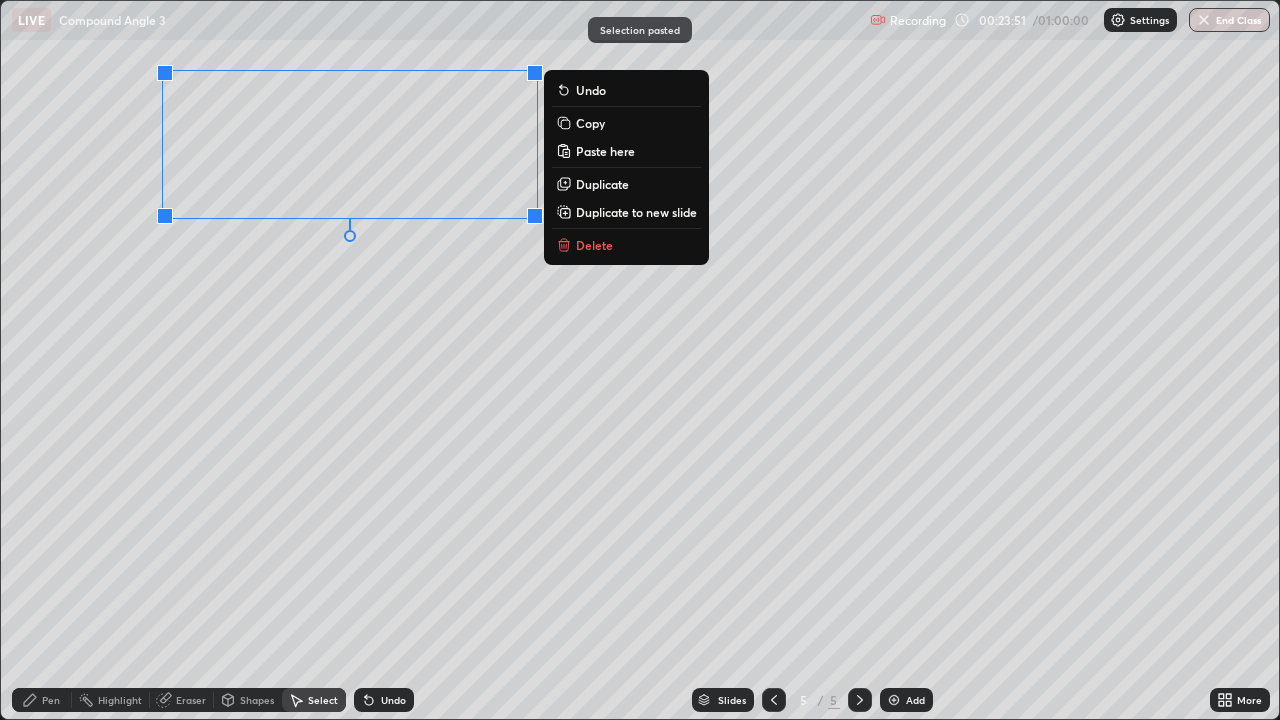 click on "0 ° Undo Copy Paste here Duplicate Duplicate to new slide Delete" at bounding box center (640, 360) 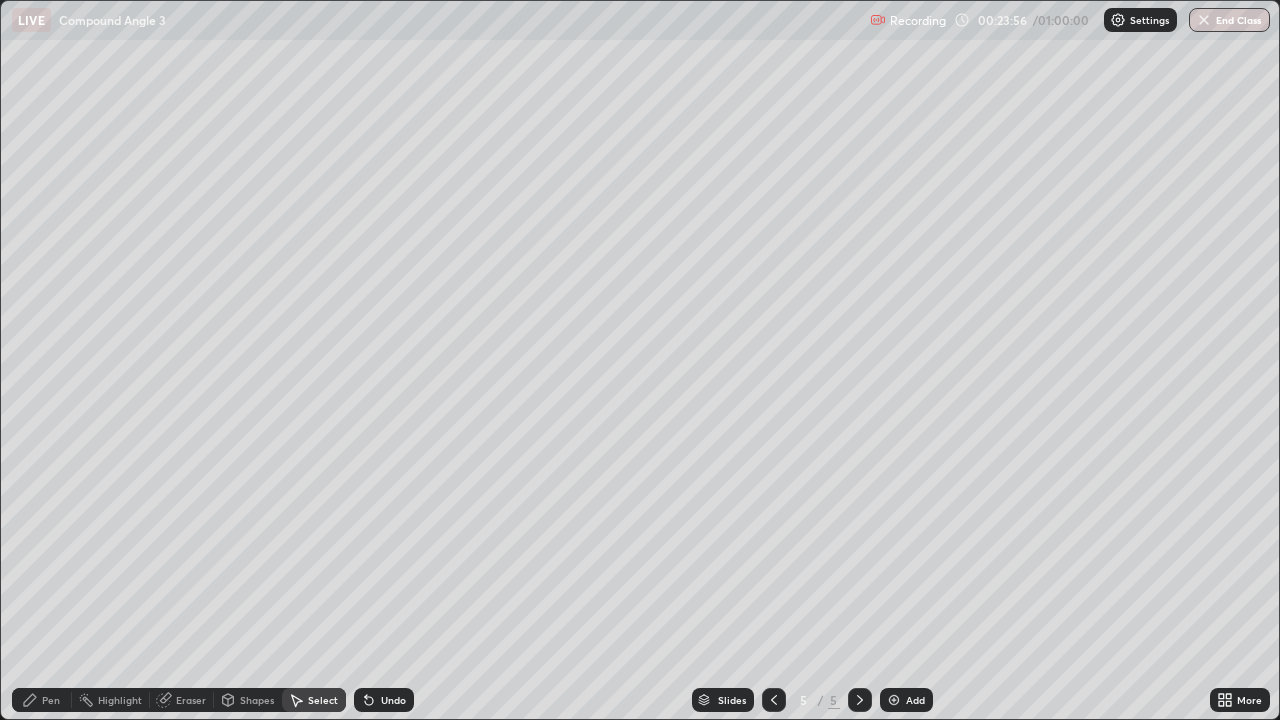 click on "Pen" at bounding box center [42, 700] 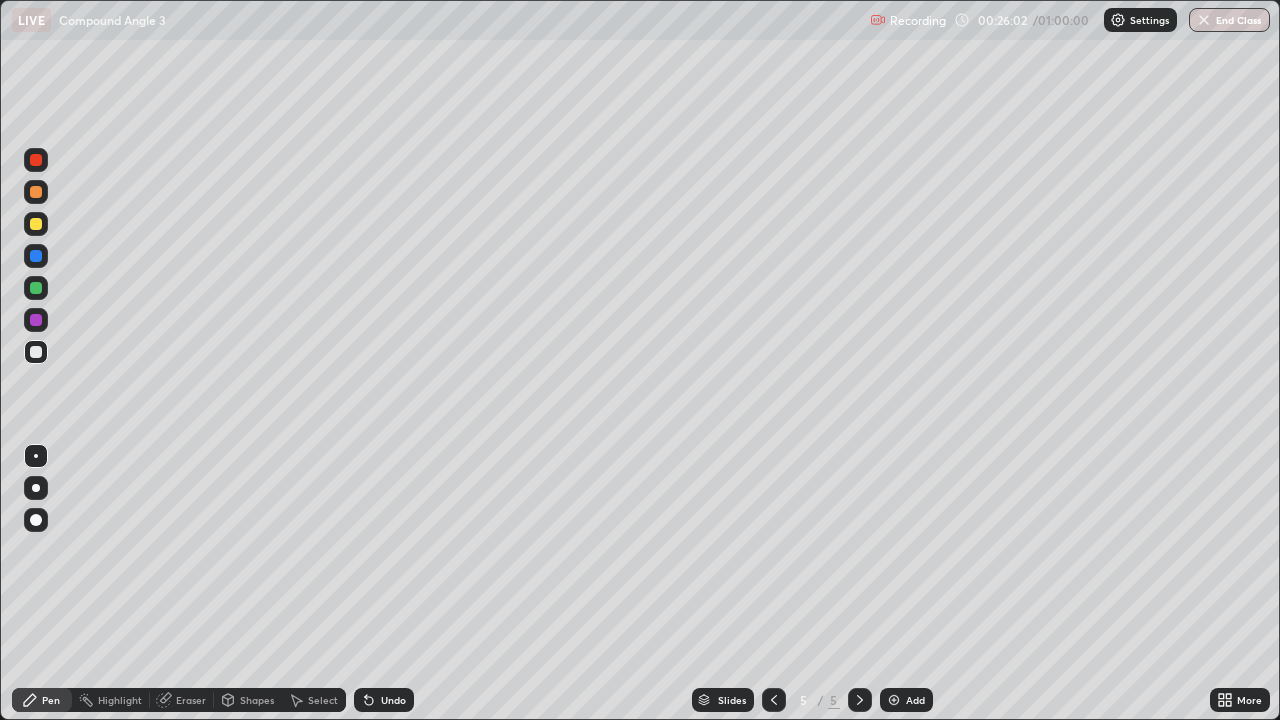 click on "Undo" at bounding box center (393, 700) 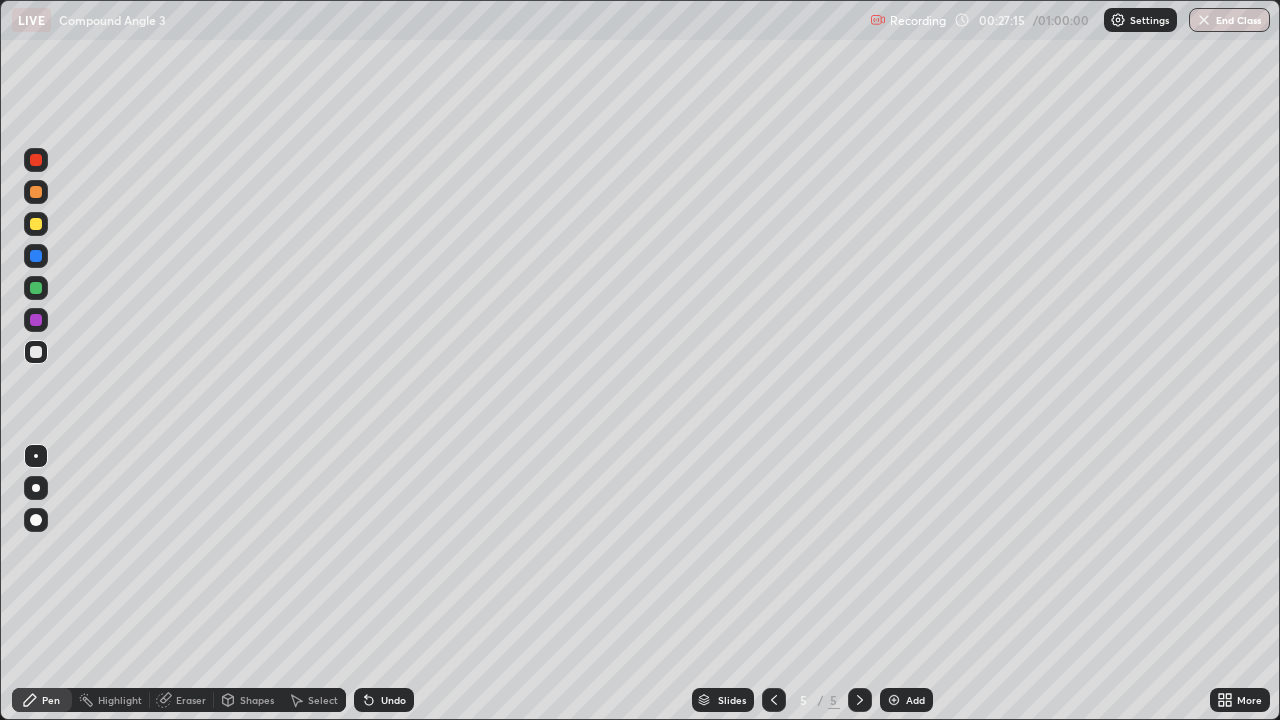 click on "Eraser" at bounding box center (191, 700) 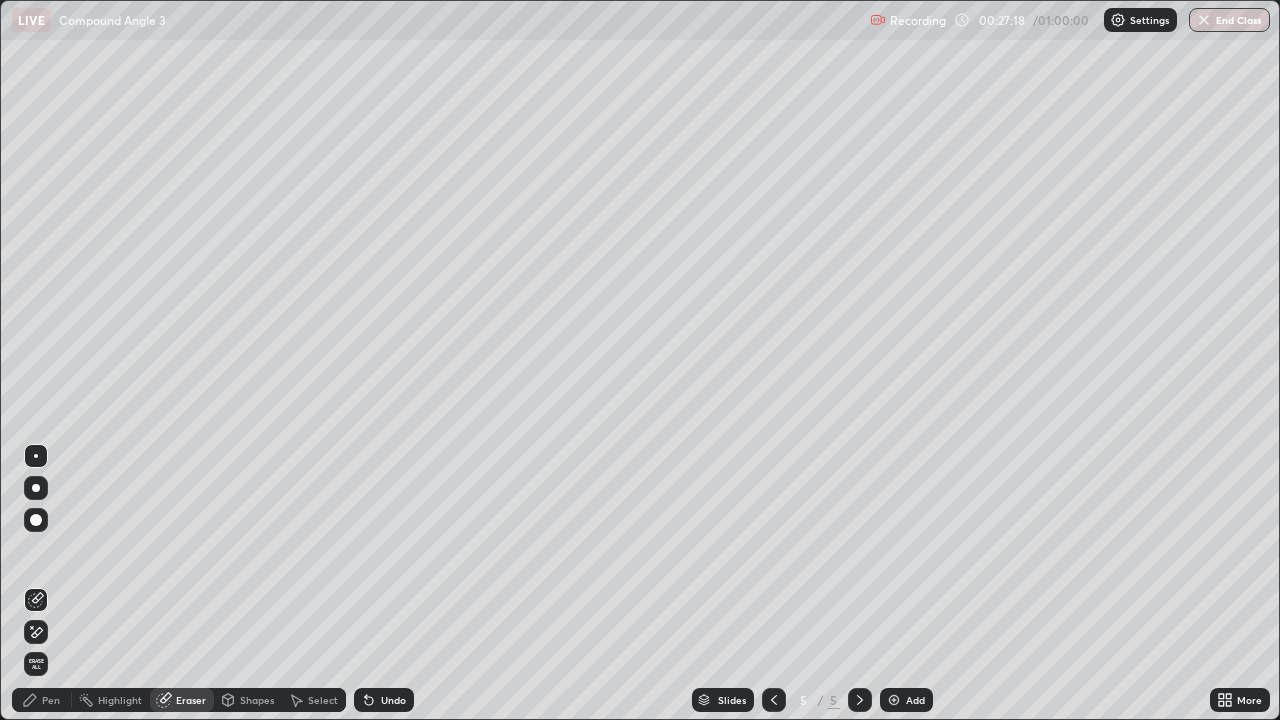 click on "Pen" at bounding box center (51, 700) 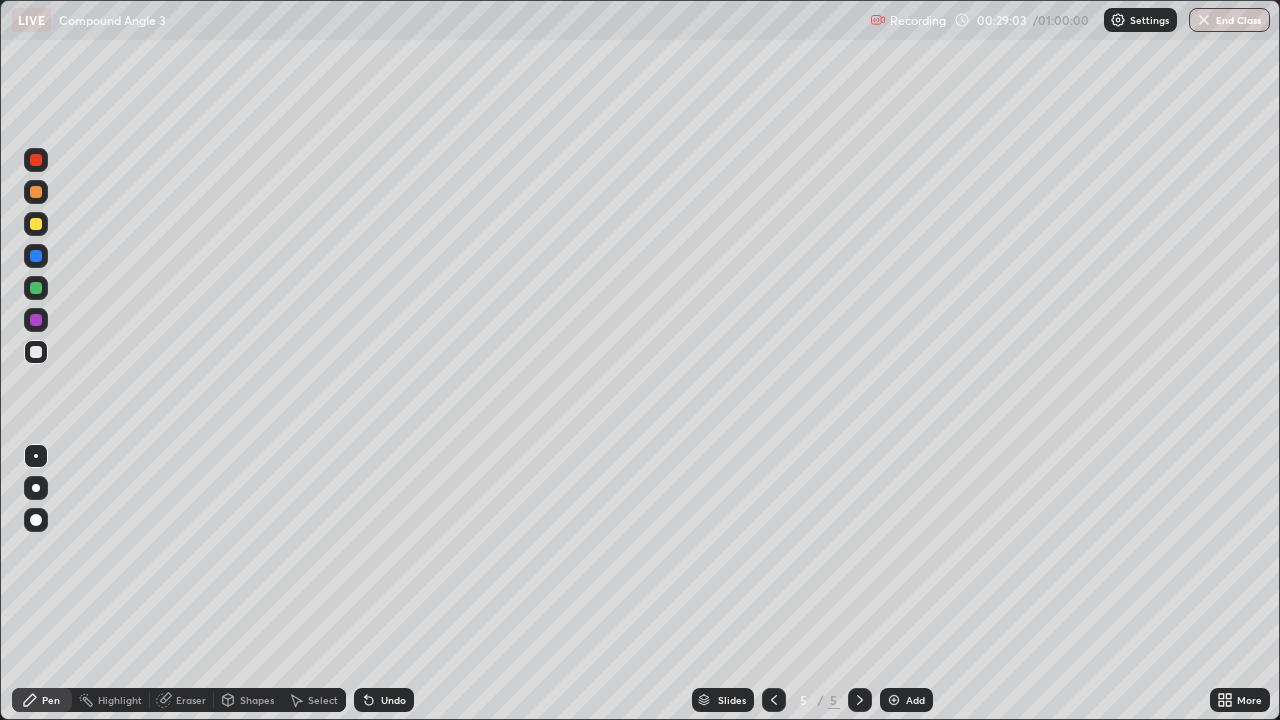 click on "Add" at bounding box center (906, 700) 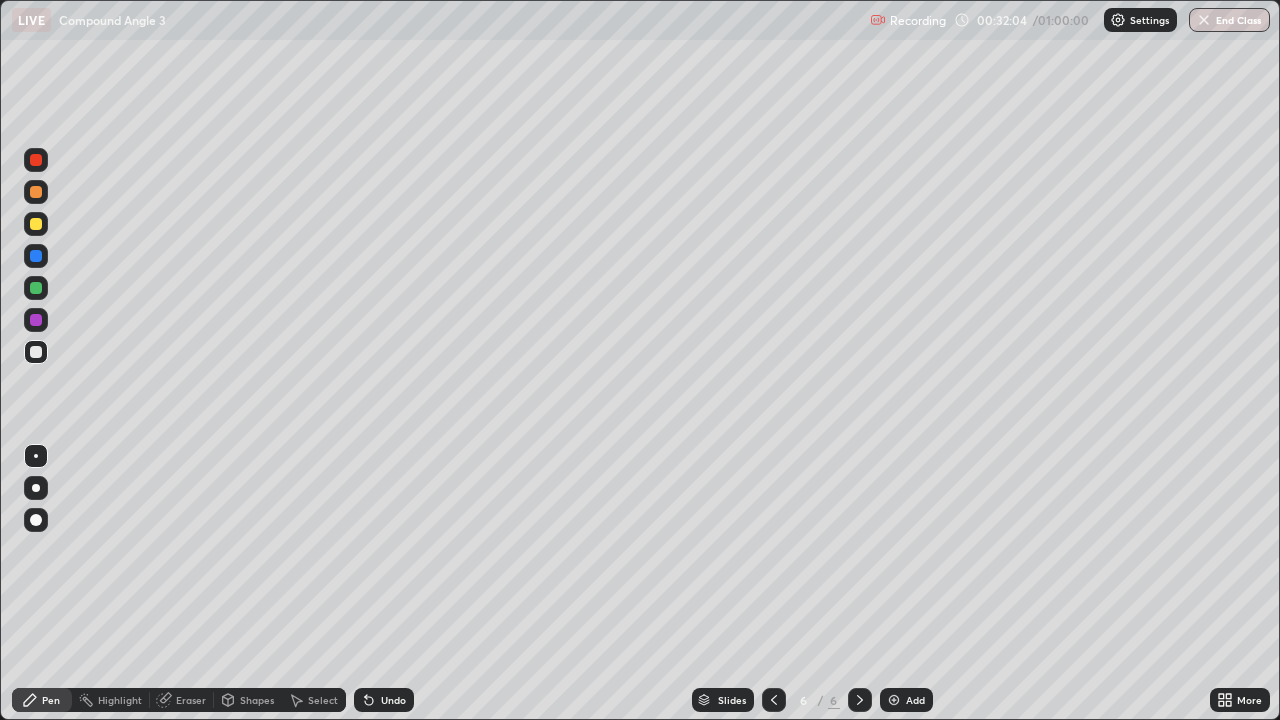click on "Undo" at bounding box center [393, 700] 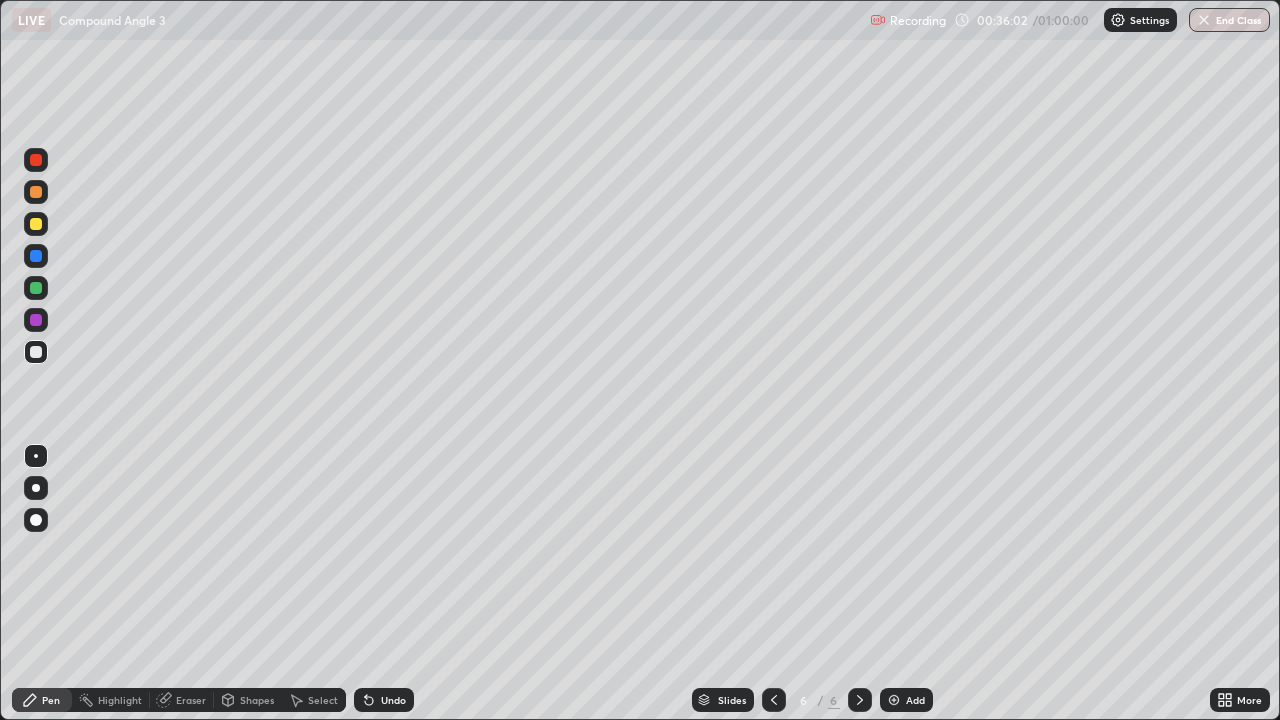 click on "Add" at bounding box center [915, 700] 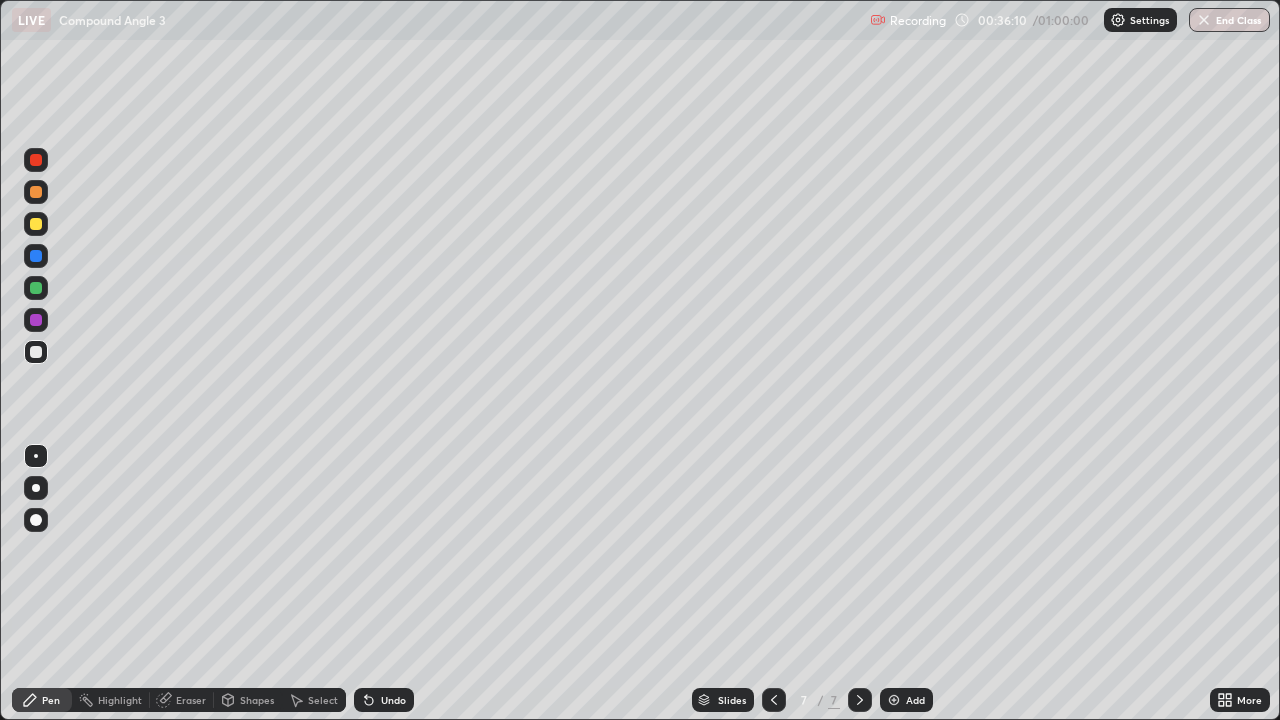 click 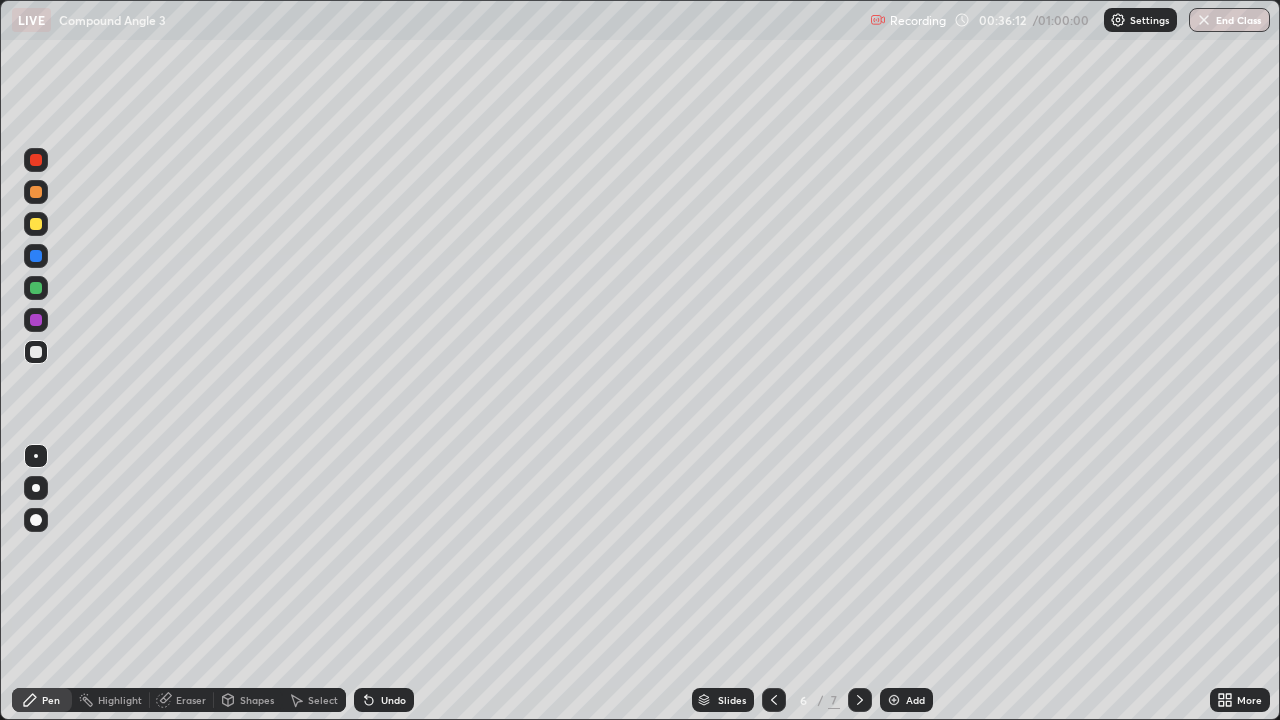 click 